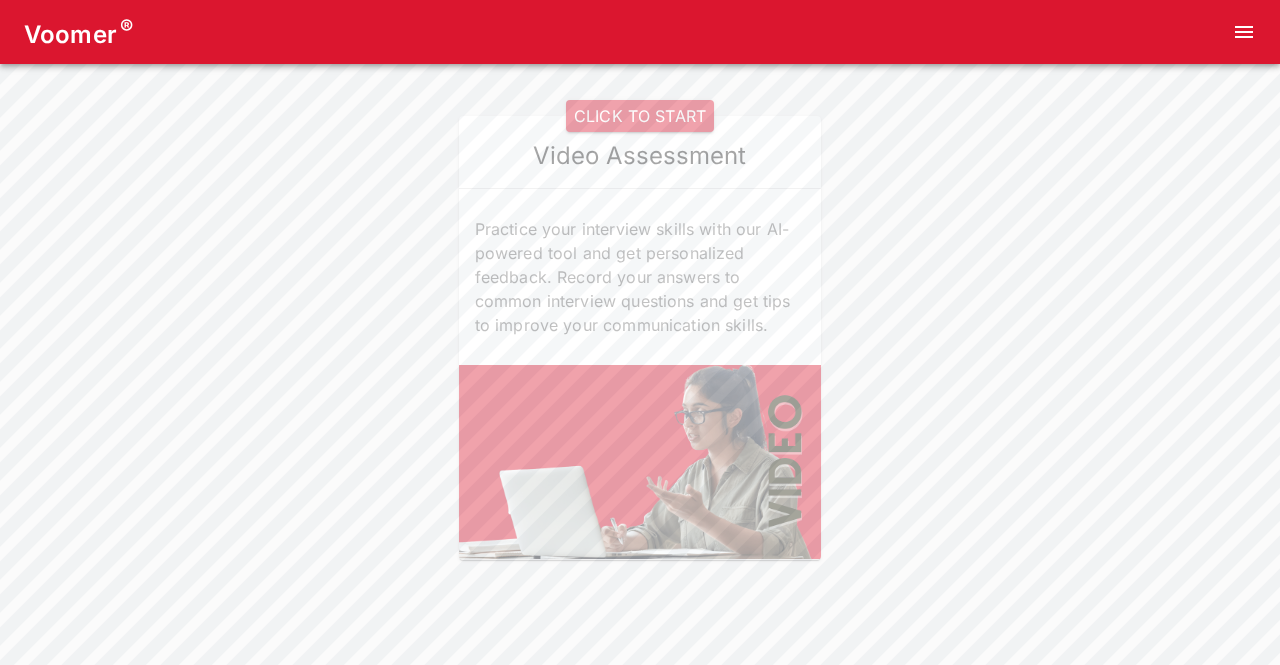 scroll, scrollTop: 0, scrollLeft: 0, axis: both 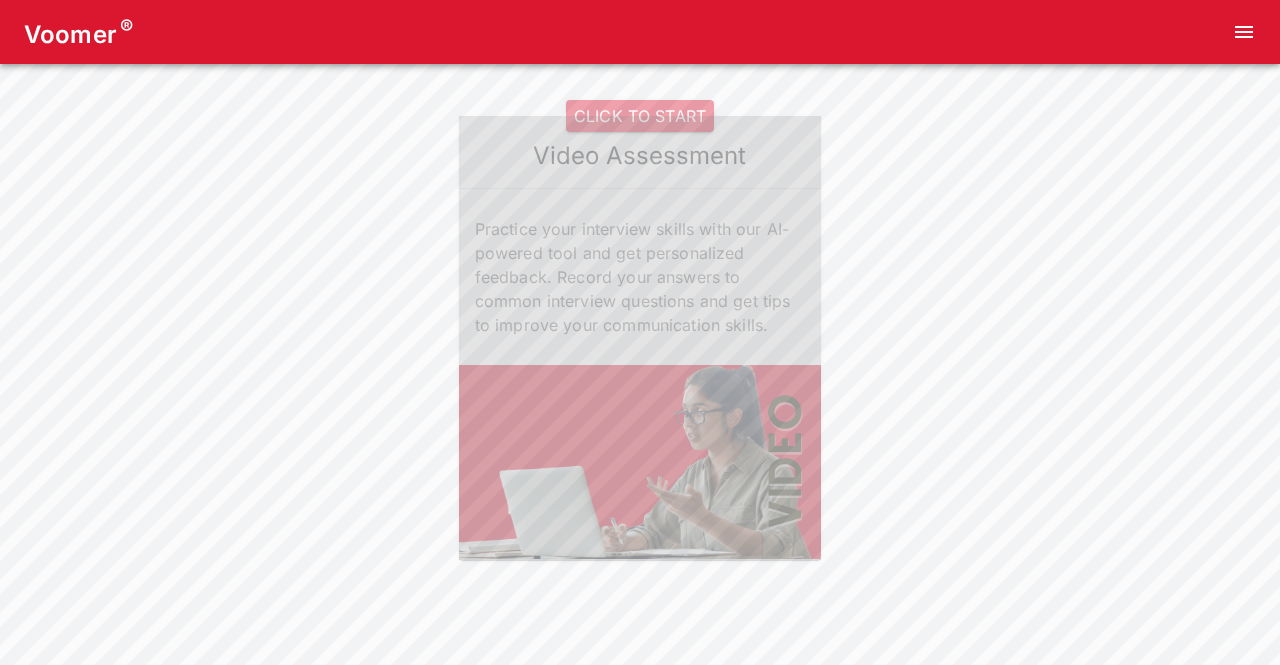 click on "CLICK TO START" at bounding box center (640, 116) 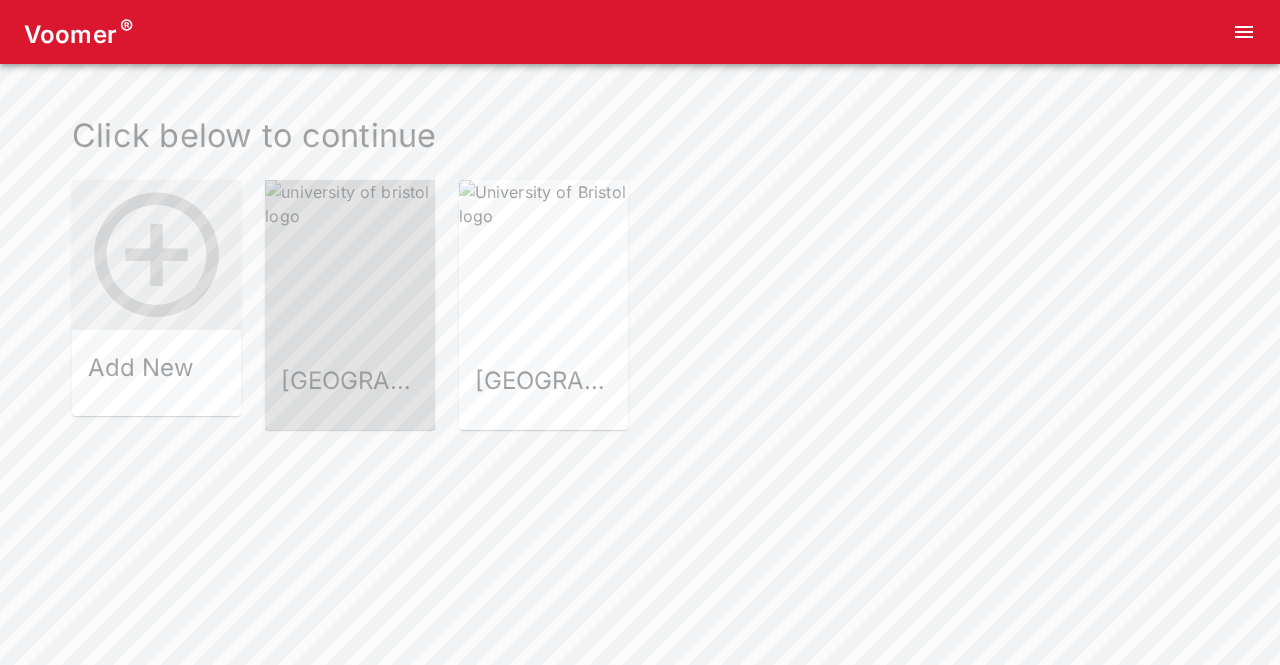 click at bounding box center (349, 264) 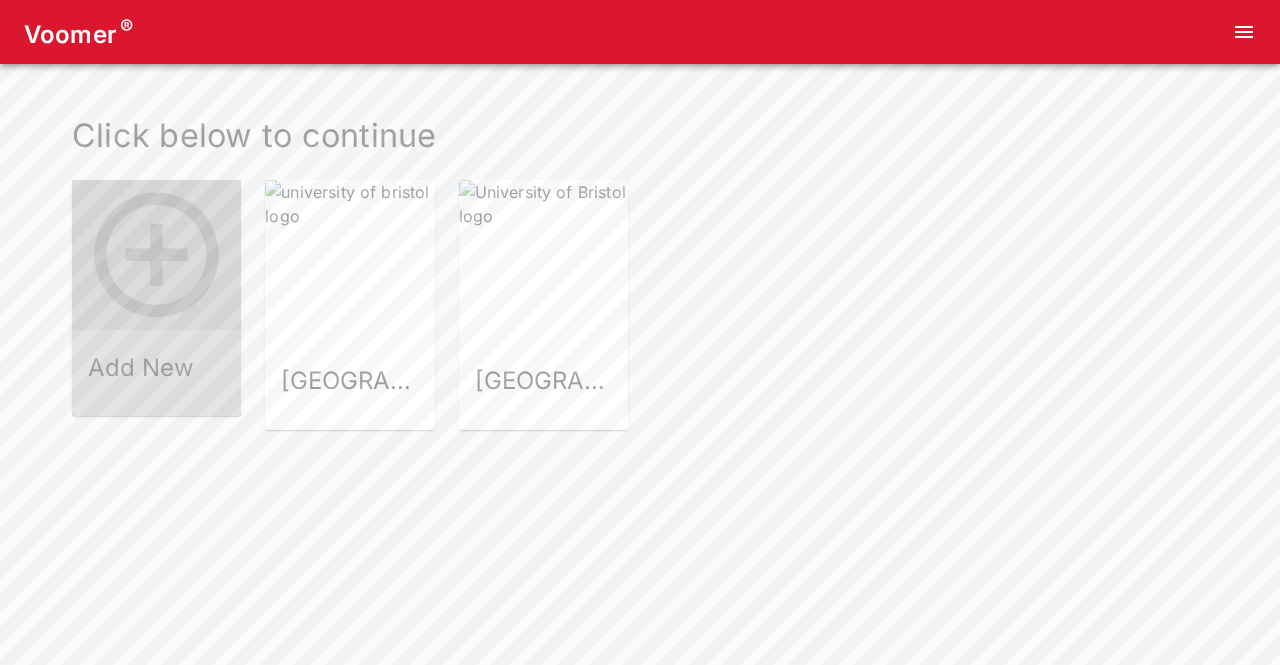 click 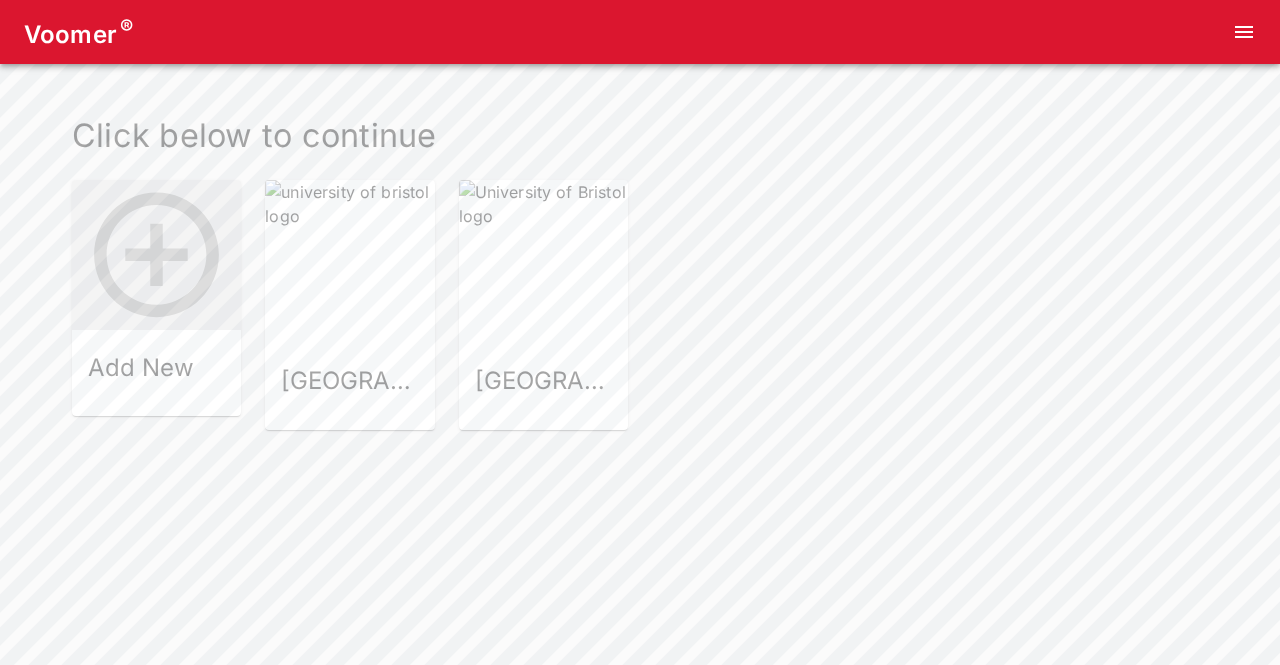 drag, startPoint x: 354, startPoint y: 315, endPoint x: 423, endPoint y: 653, distance: 344.971 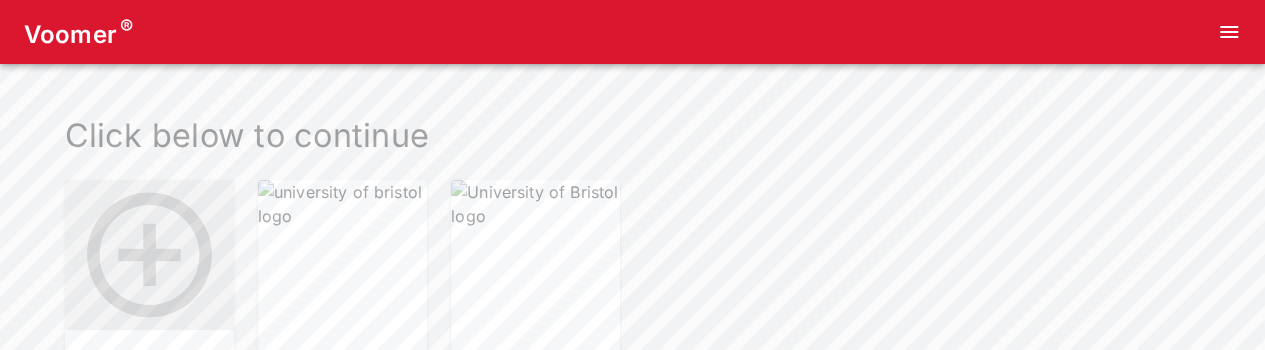 drag, startPoint x: 874, startPoint y: 348, endPoint x: 248, endPoint y: 184, distance: 647.126 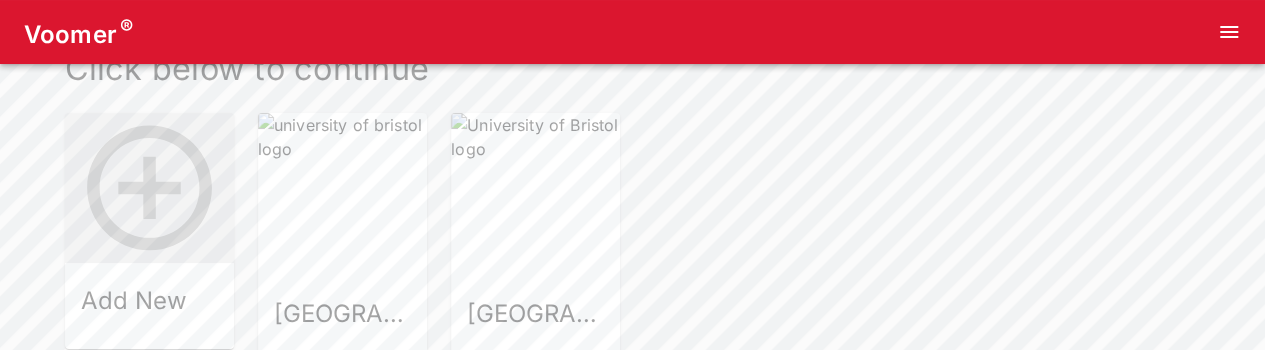 scroll, scrollTop: 70, scrollLeft: 0, axis: vertical 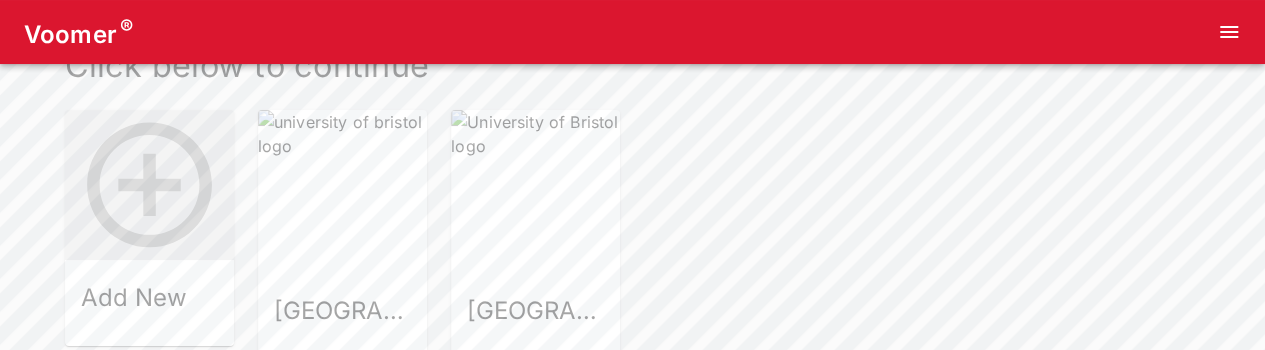 click 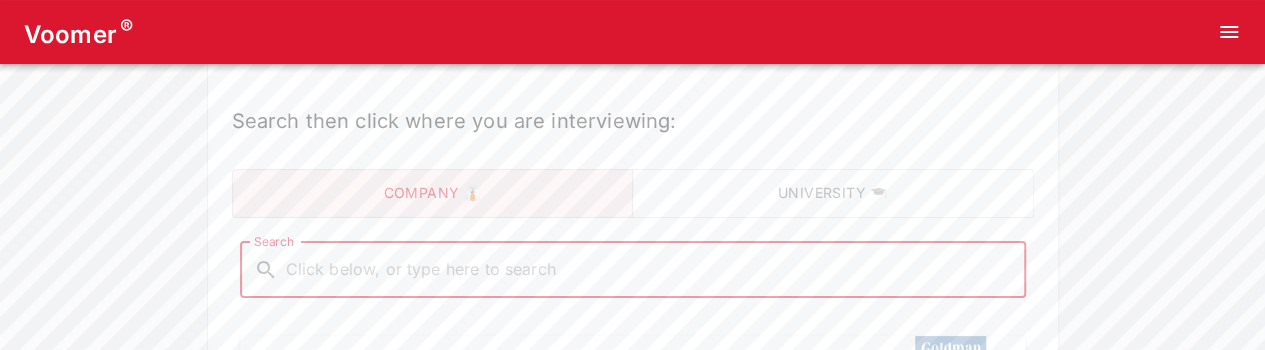 scroll, scrollTop: 116, scrollLeft: 0, axis: vertical 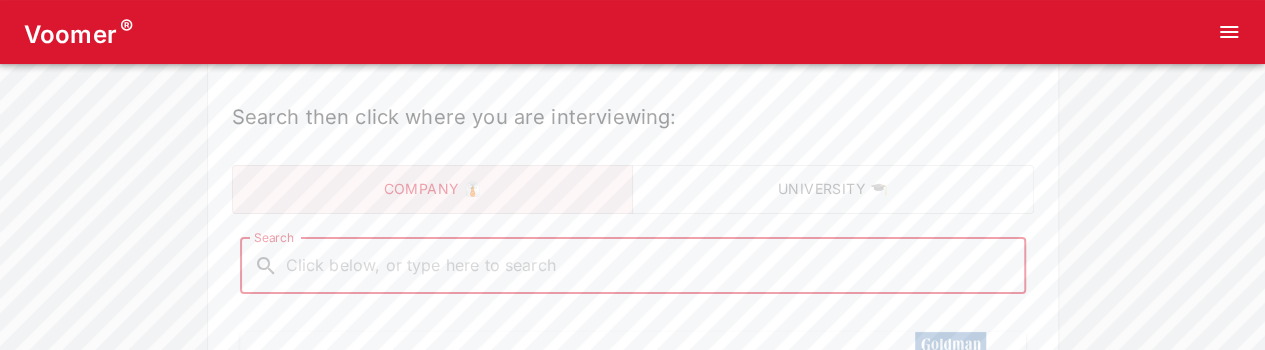 click on "University 🎓" at bounding box center (833, 189) 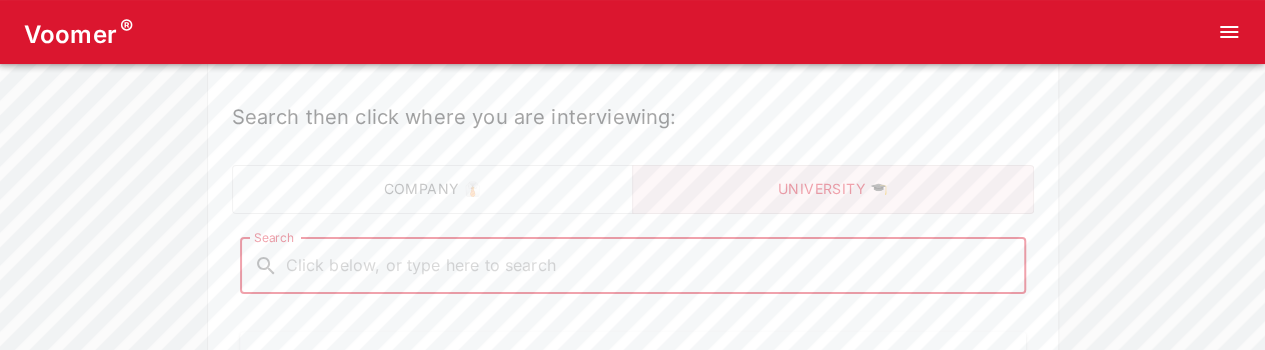 click on "Search" at bounding box center (649, 266) 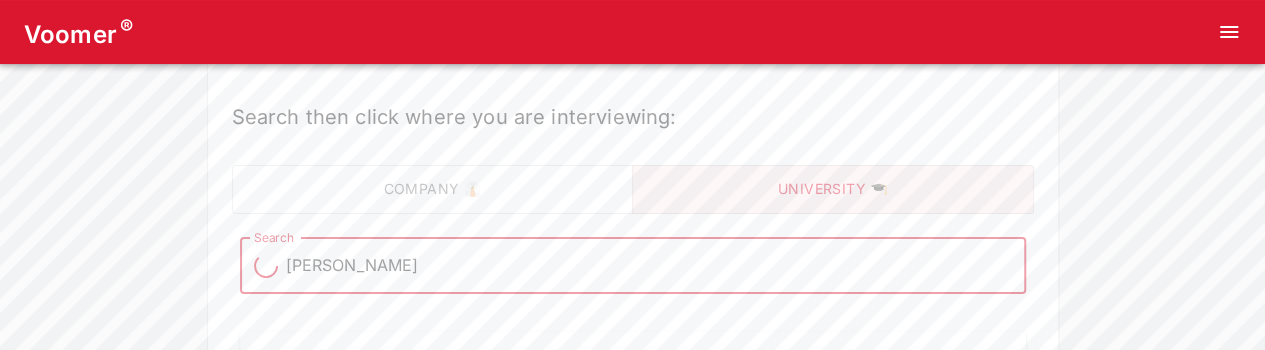 type on "britol" 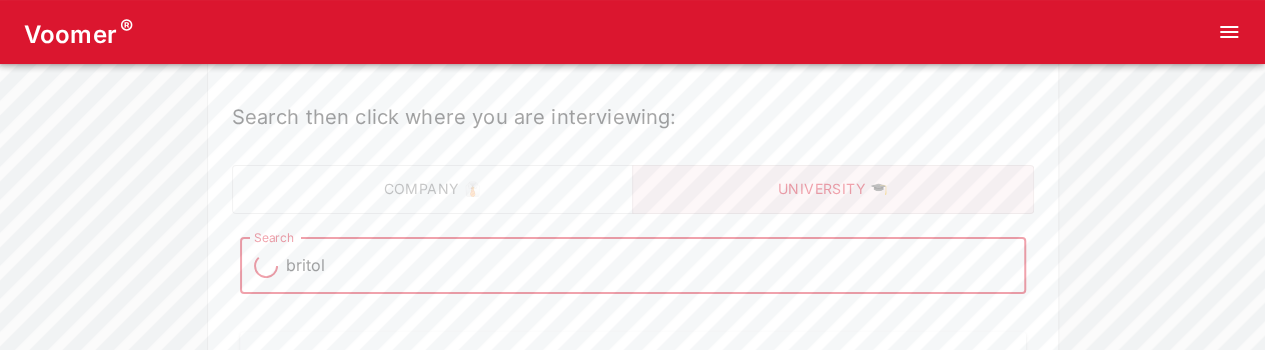 type on "britol" 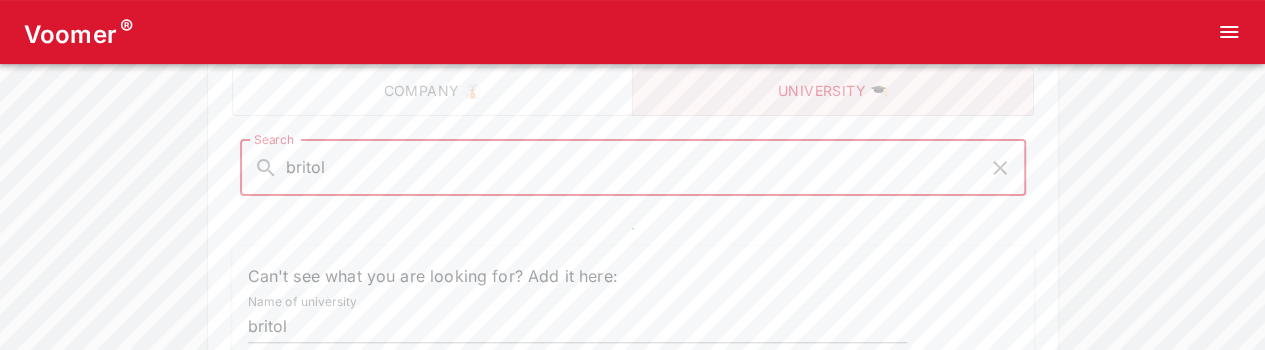 scroll, scrollTop: 220, scrollLeft: 0, axis: vertical 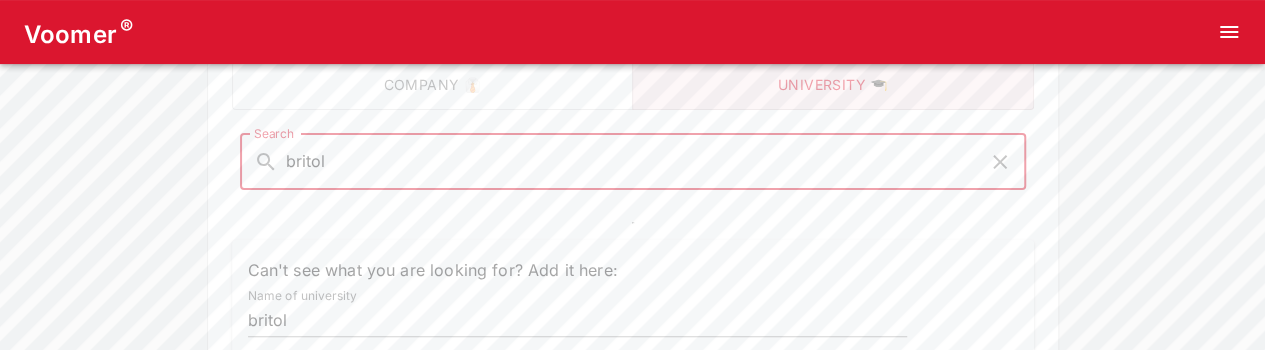 click on "britol" at bounding box center (633, 162) 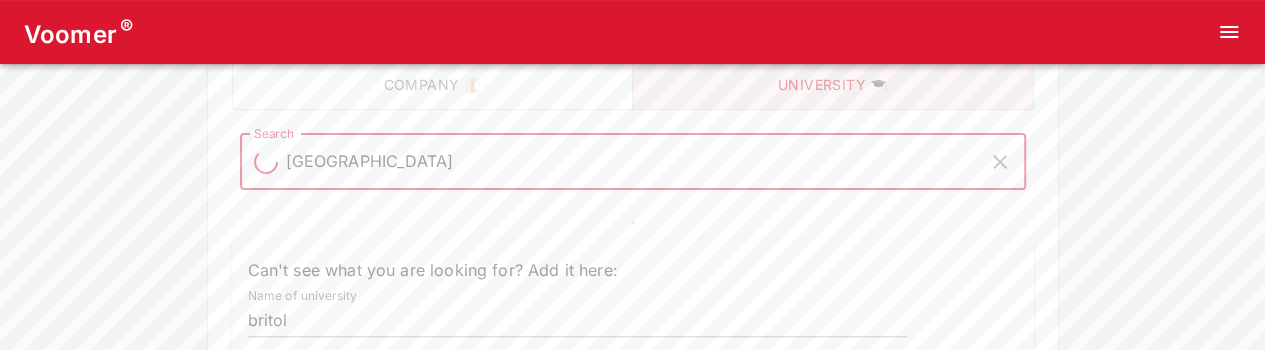 type on "bristol" 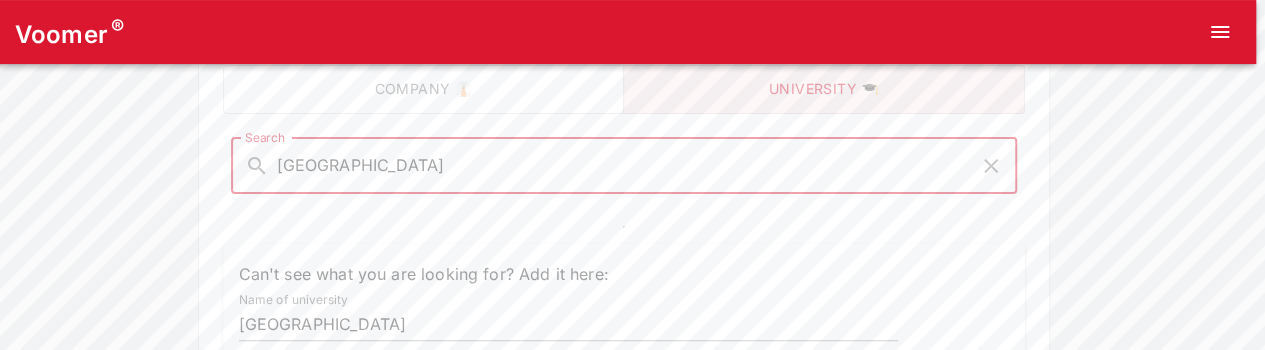 scroll, scrollTop: 164, scrollLeft: 10, axis: both 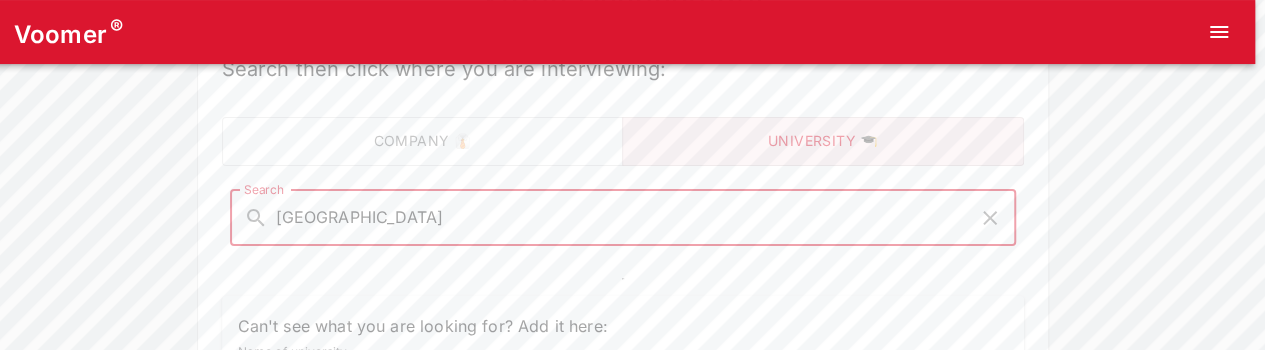 drag, startPoint x: 402, startPoint y: 209, endPoint x: 168, endPoint y: 195, distance: 234.41843 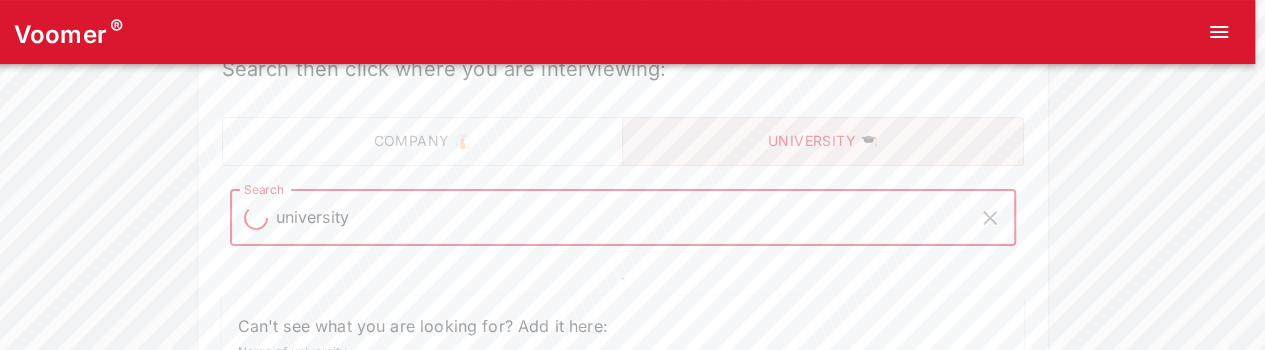 type on "university o" 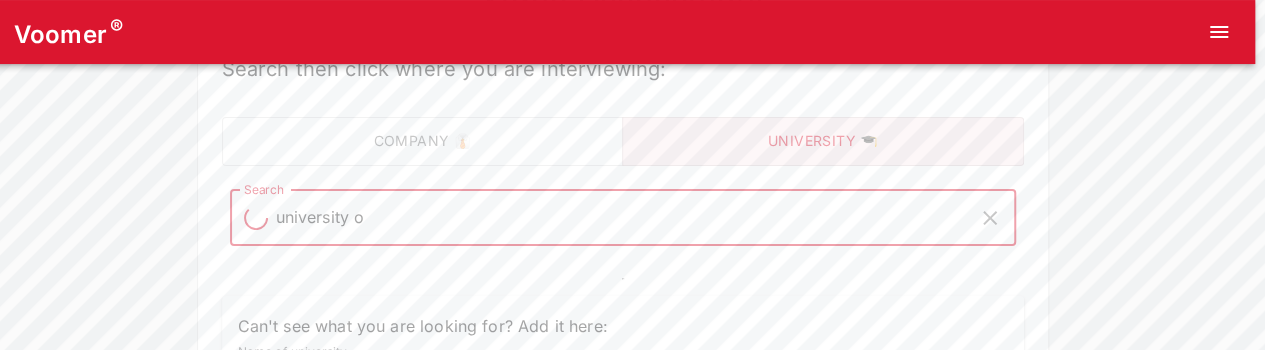 type on "university o" 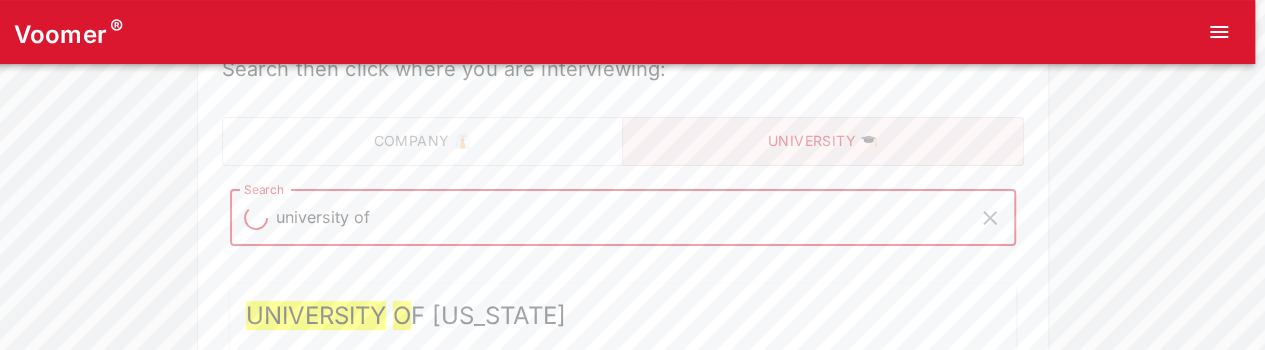 type on "university of b" 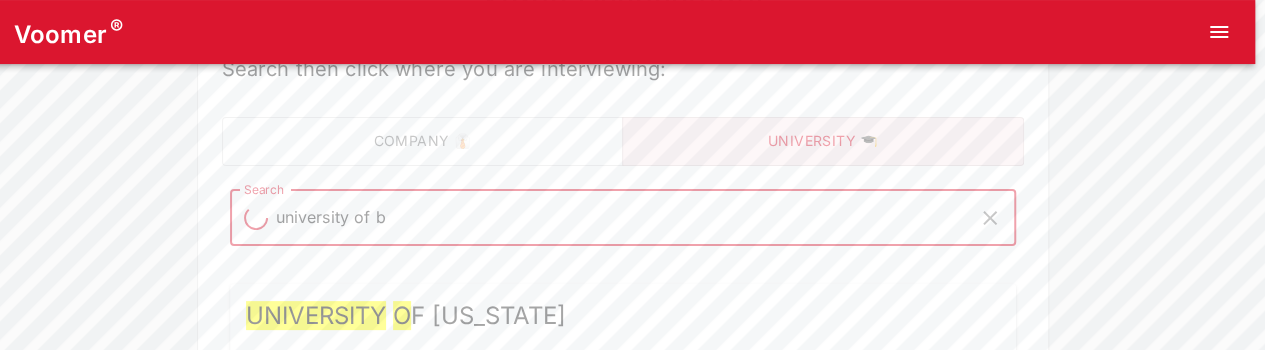 type on "university of b" 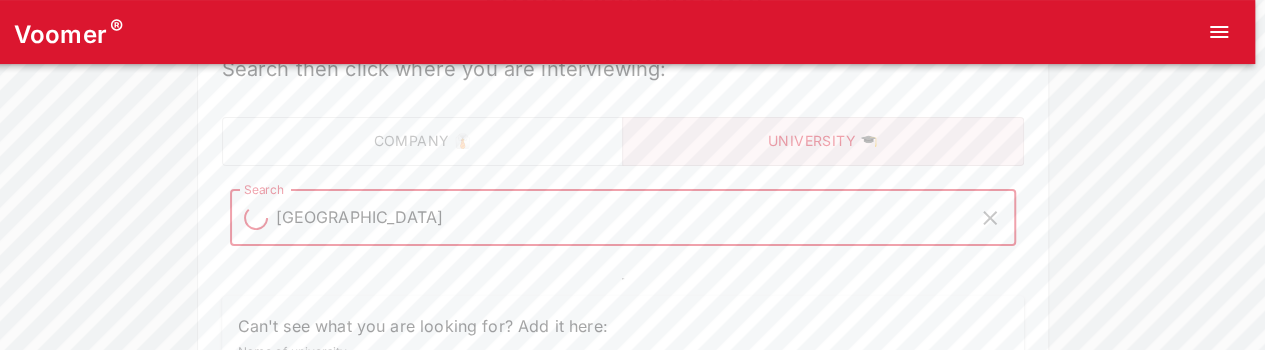 type on "university of bristol" 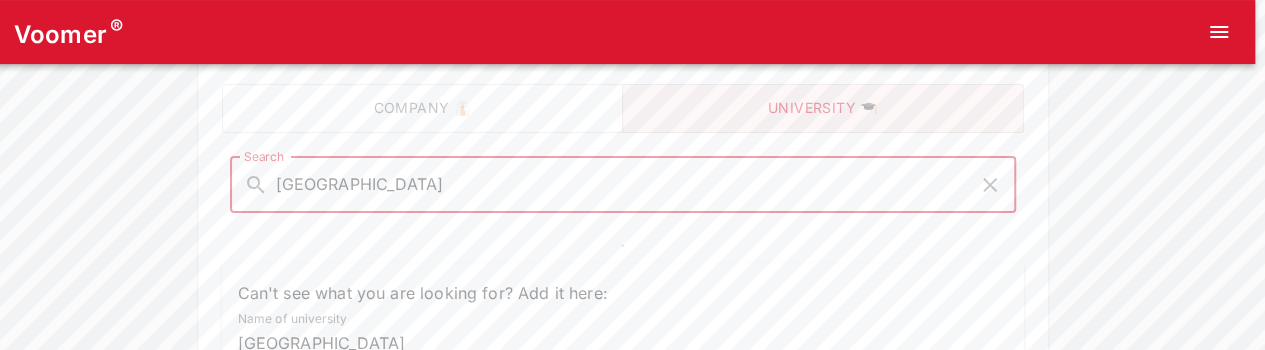 scroll, scrollTop: 0, scrollLeft: 0, axis: both 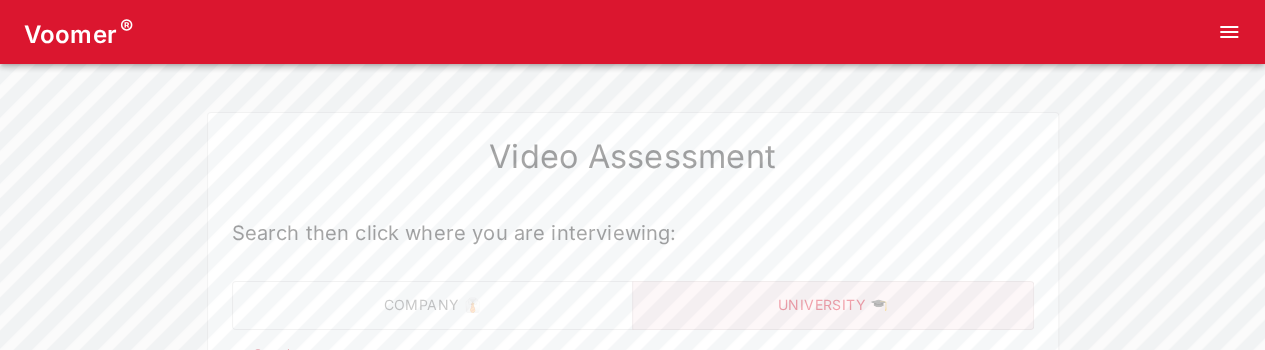type on "university of bristol" 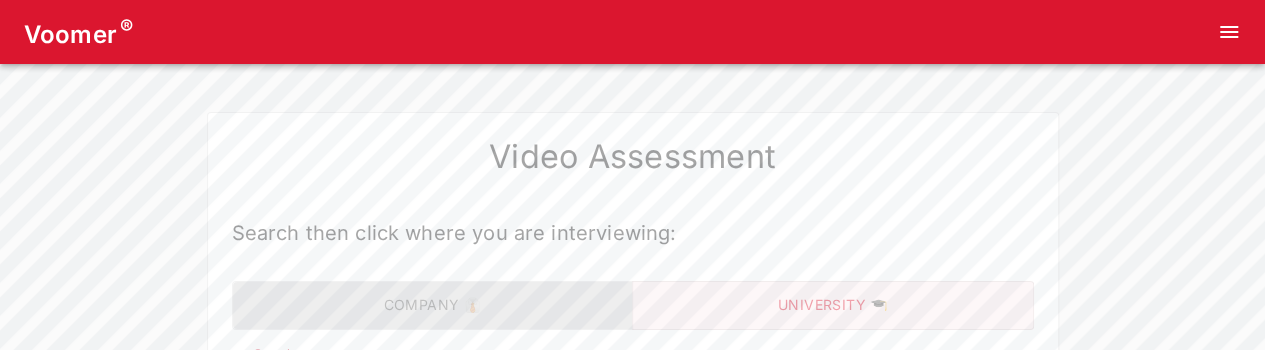 click on "Company 👔" at bounding box center [433, 305] 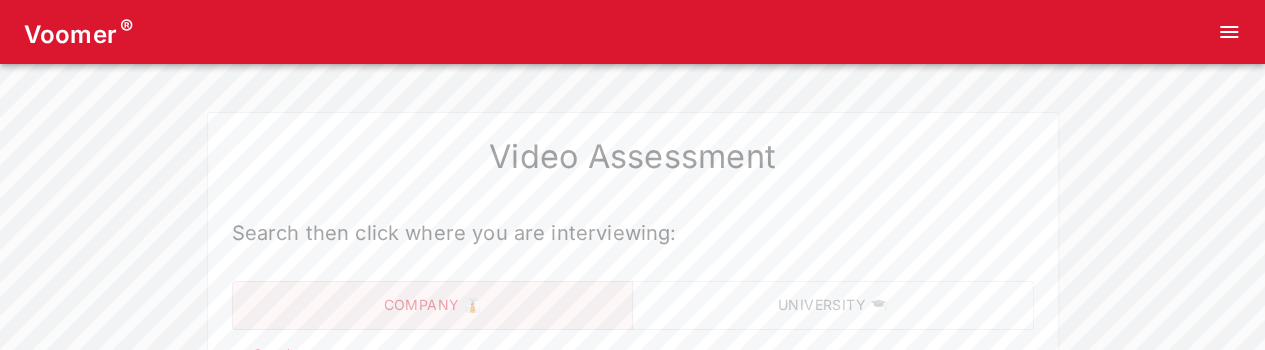 scroll, scrollTop: 198, scrollLeft: 0, axis: vertical 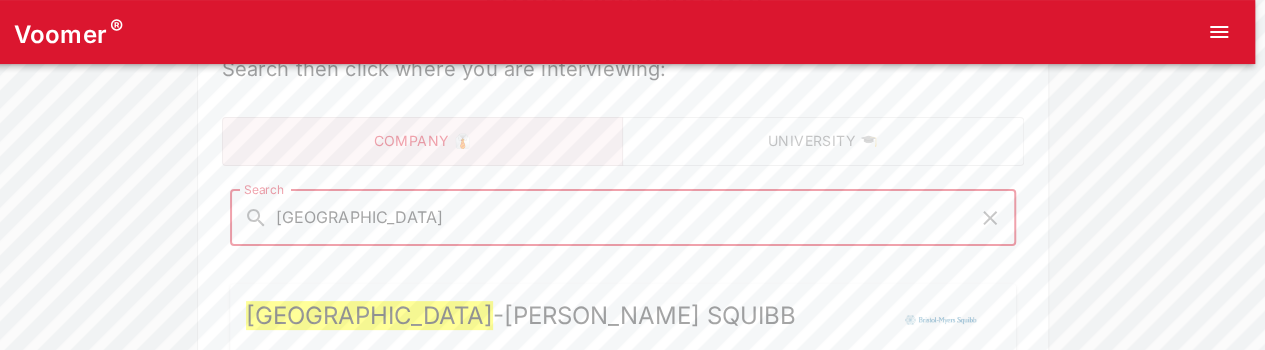 type on "britol" 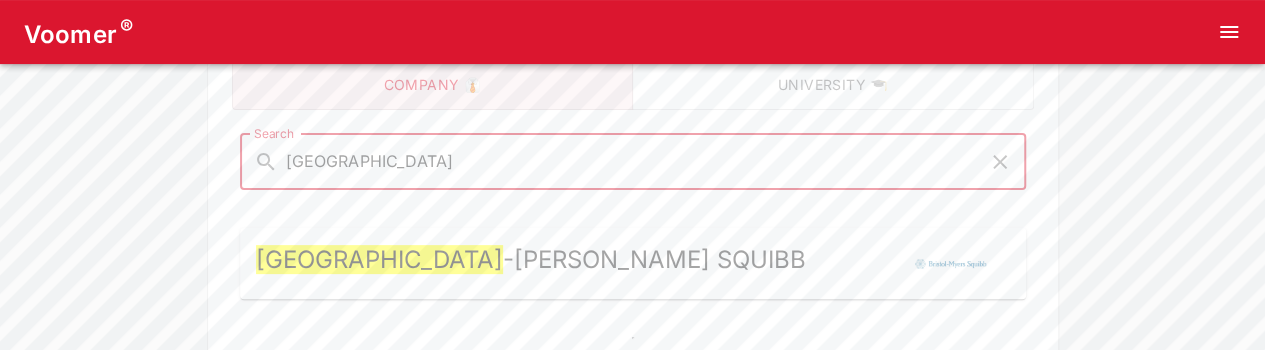 type 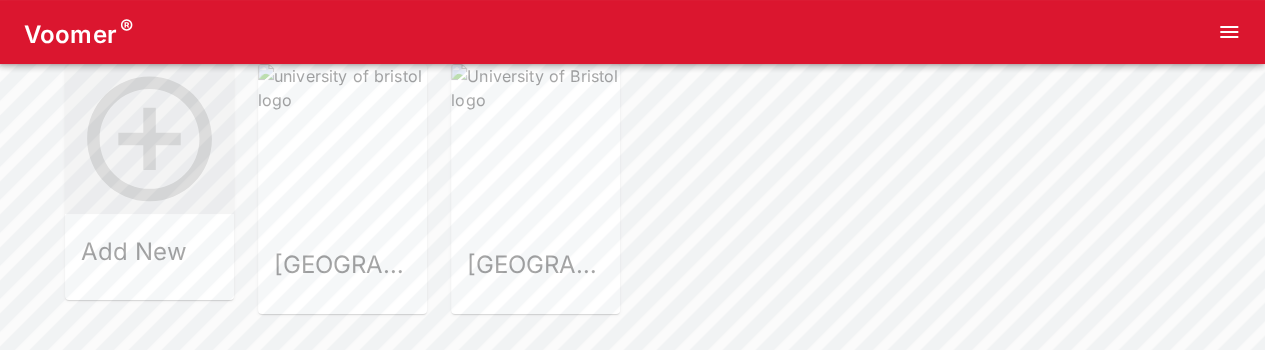 scroll, scrollTop: 70, scrollLeft: 0, axis: vertical 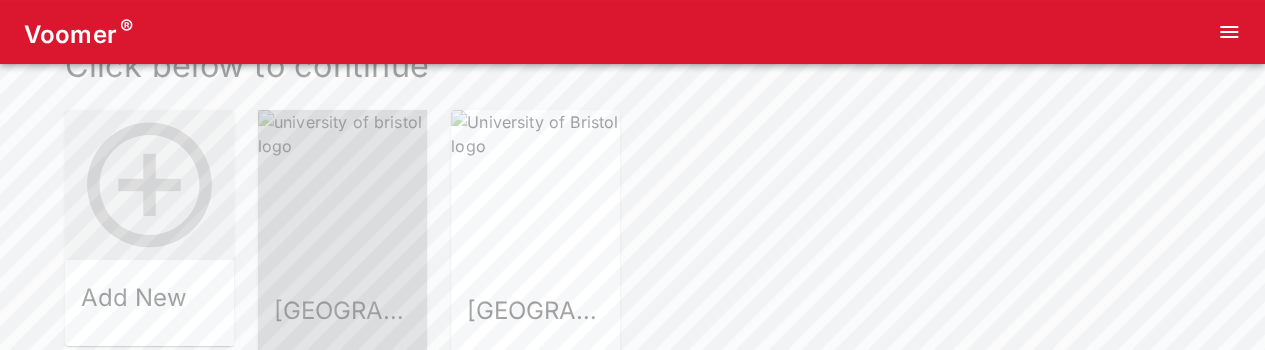 click at bounding box center [342, 194] 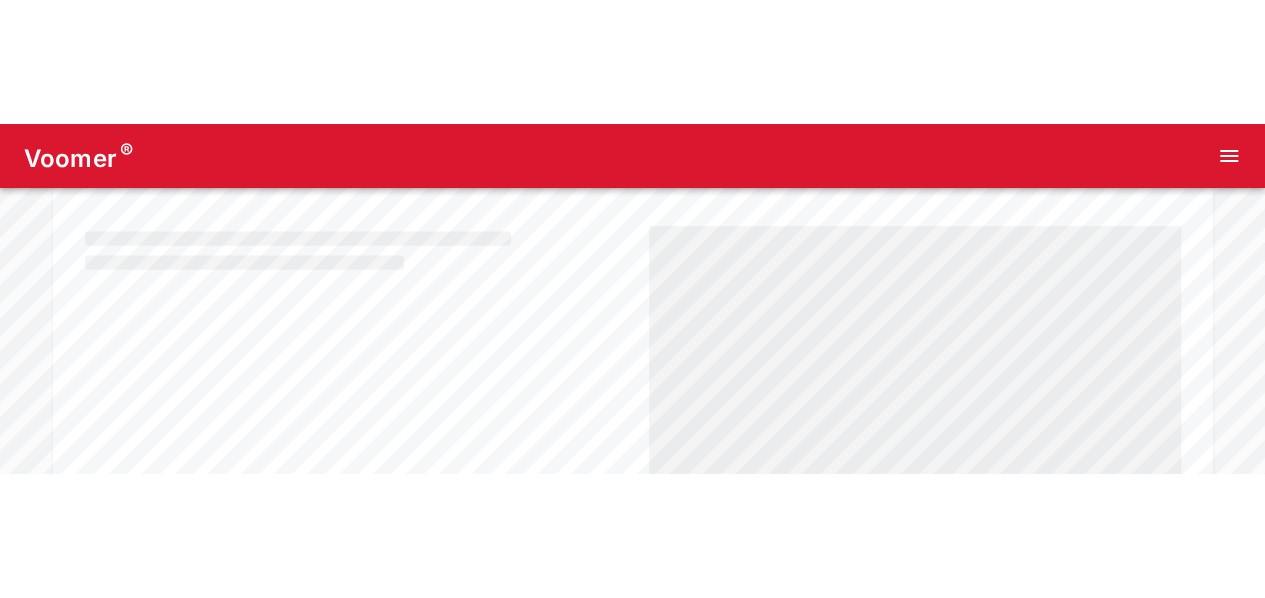 scroll, scrollTop: 0, scrollLeft: 0, axis: both 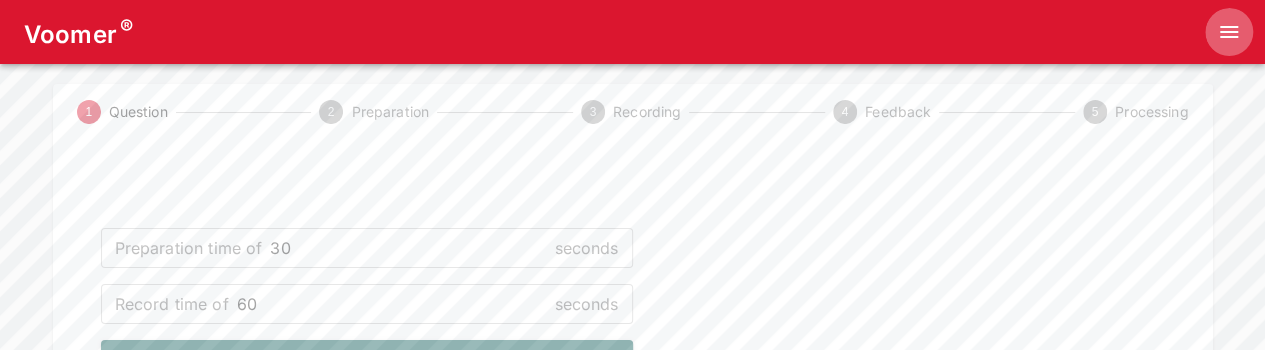 click 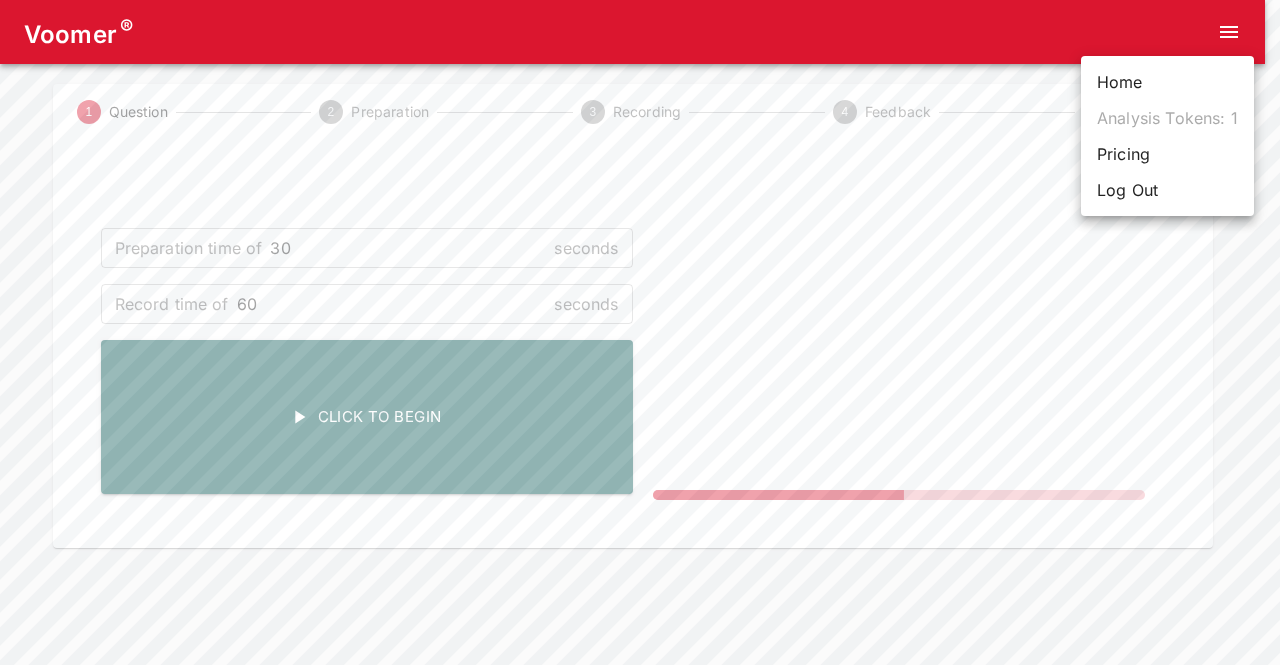 click at bounding box center [640, 332] 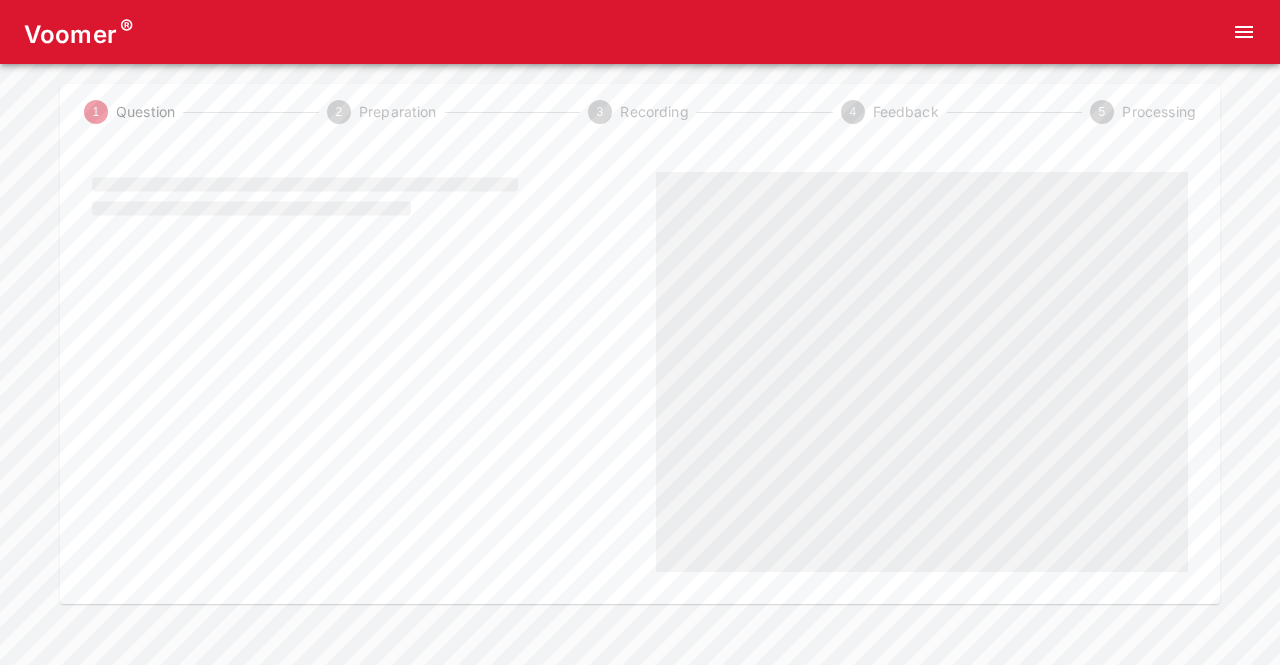 scroll, scrollTop: 0, scrollLeft: 0, axis: both 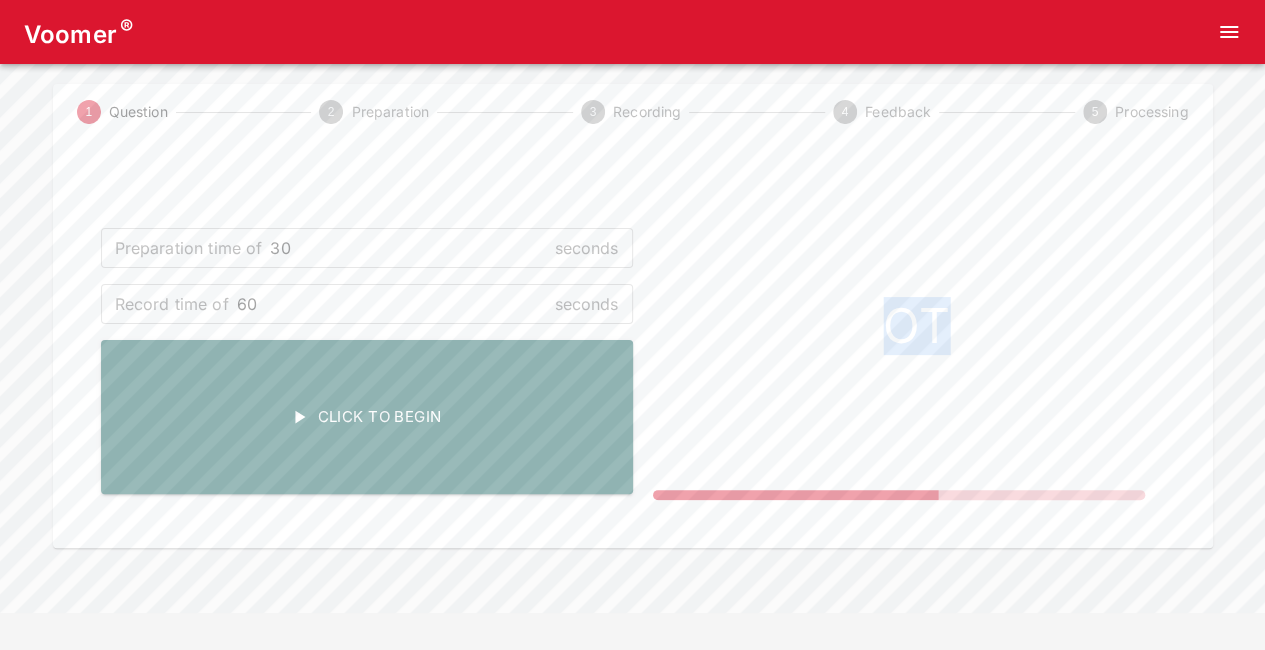 drag, startPoint x: 870, startPoint y: 391, endPoint x: 993, endPoint y: 413, distance: 124.95199 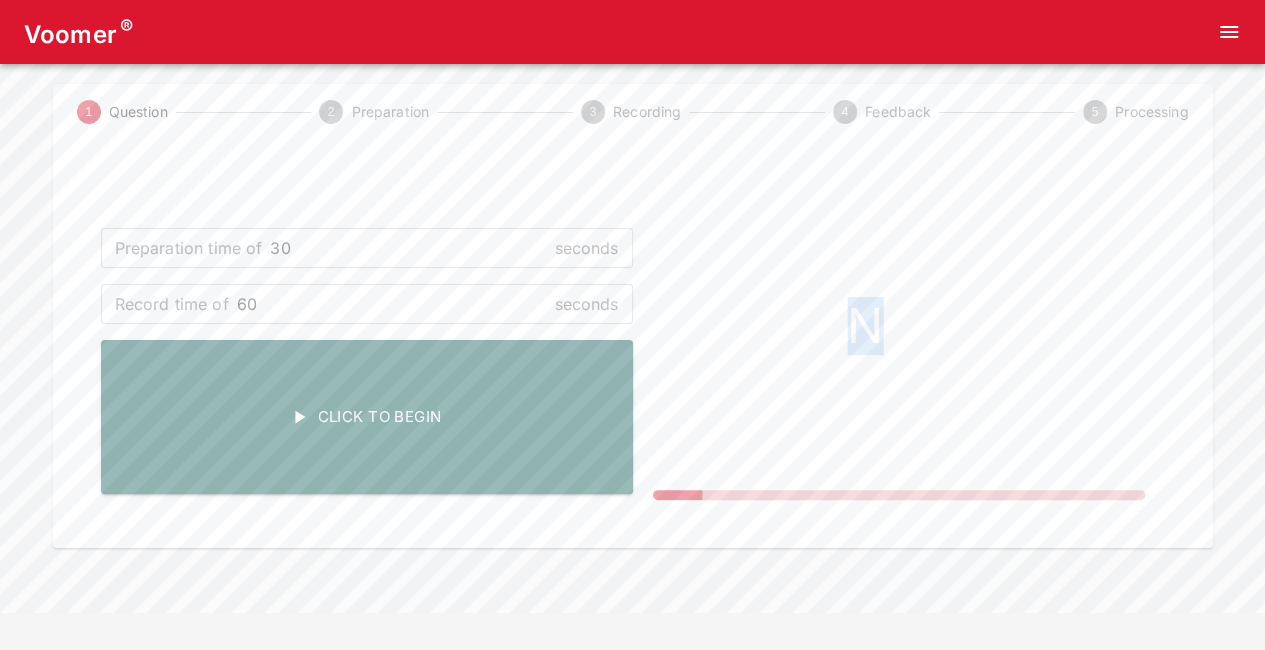 drag, startPoint x: 847, startPoint y: 405, endPoint x: 909, endPoint y: 403, distance: 62.03225 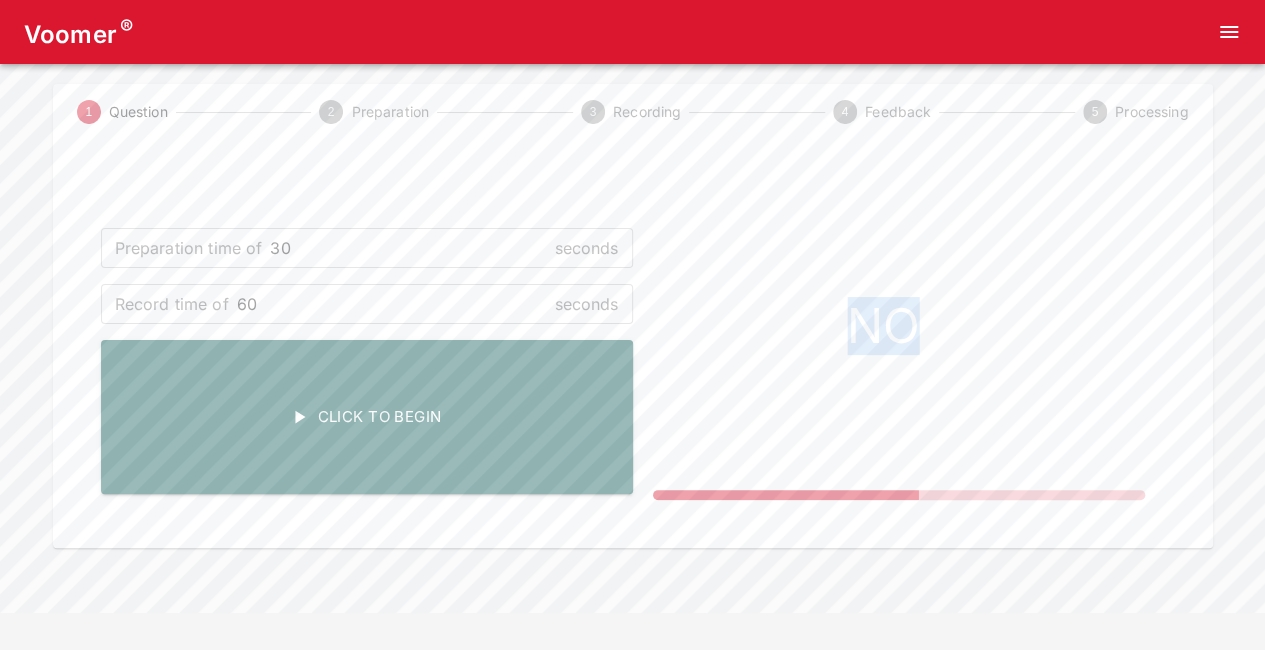 click at bounding box center [899, 331] 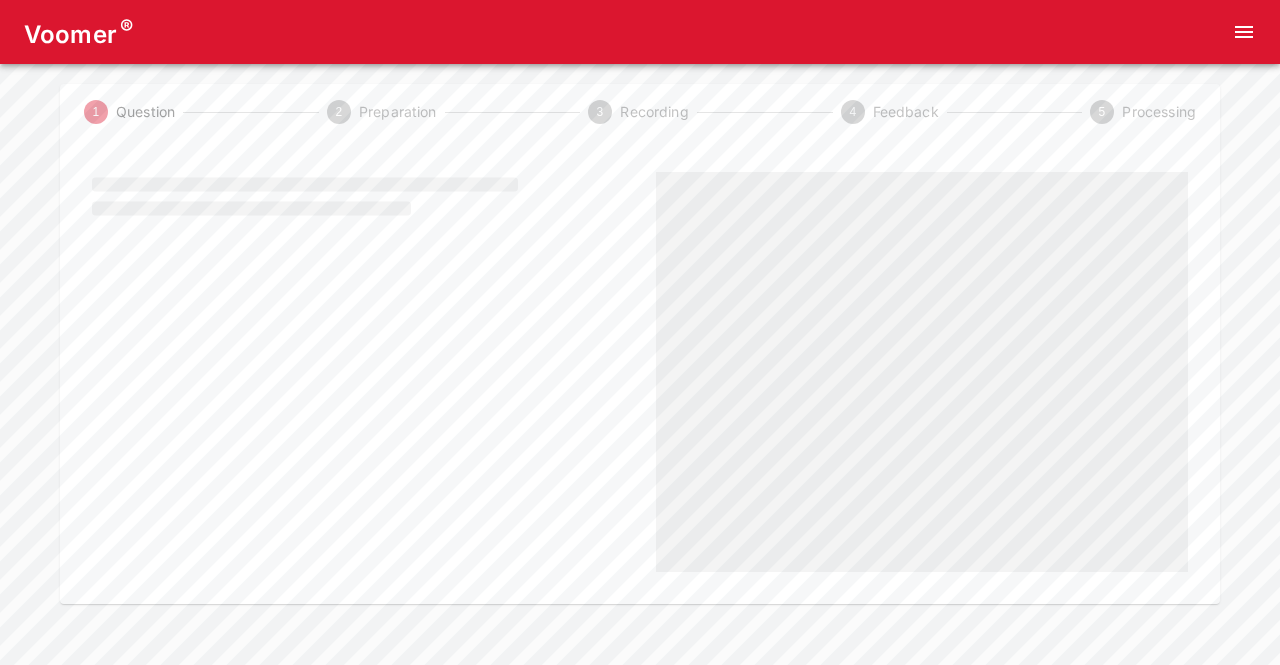 scroll, scrollTop: 0, scrollLeft: 0, axis: both 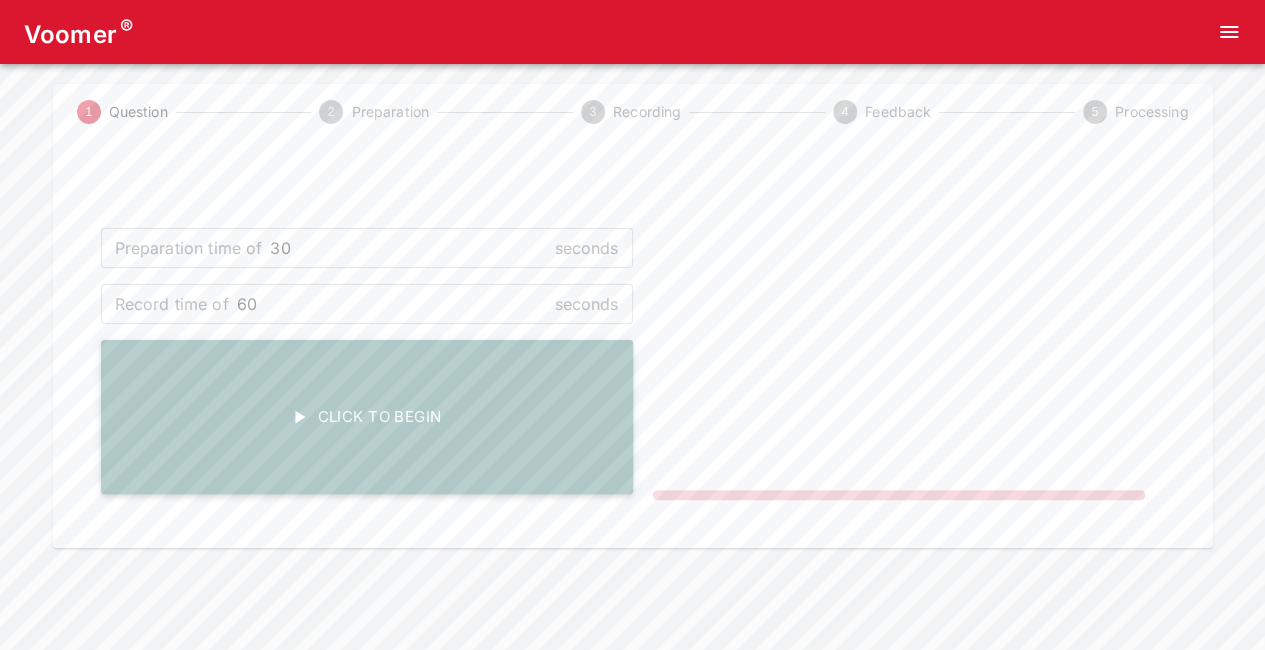 click on "Click To Begin" at bounding box center [367, 417] 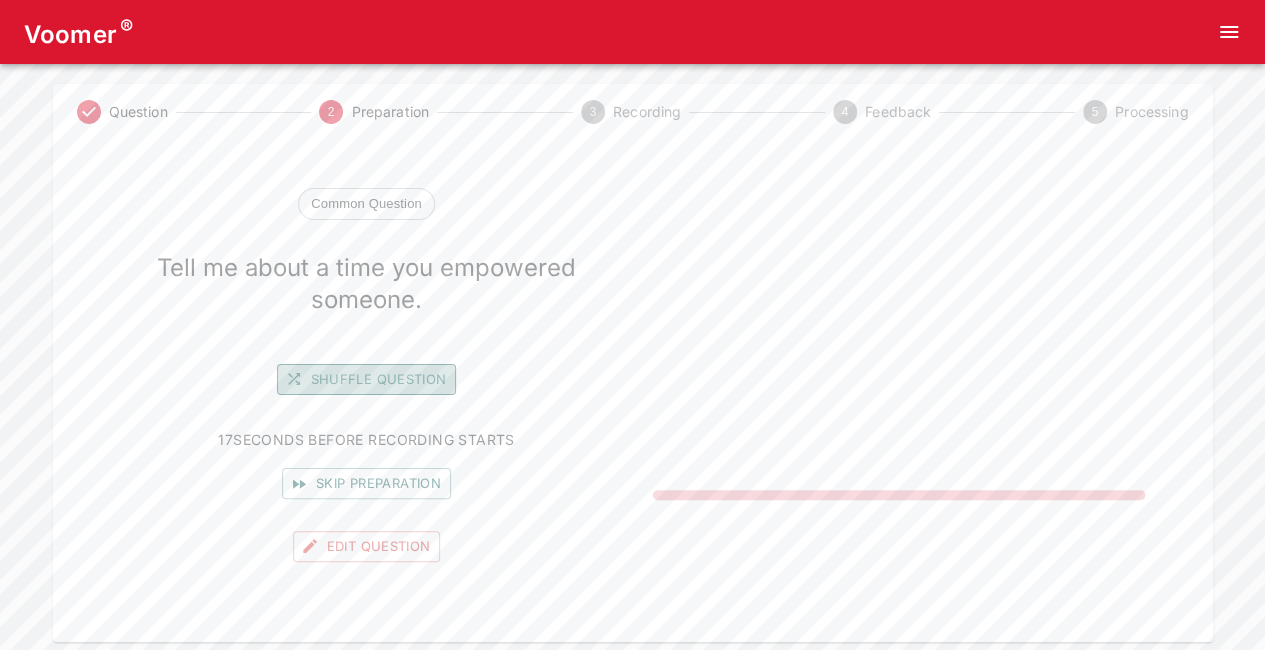 click on "Shuffle question" at bounding box center (367, 379) 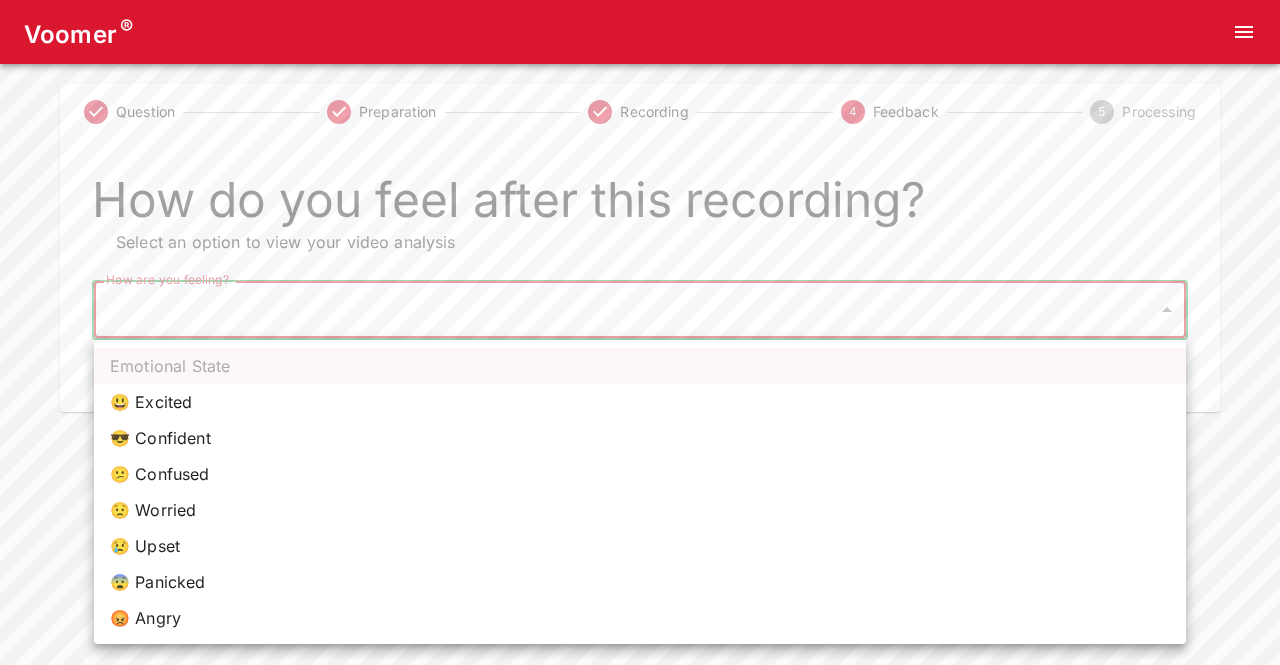 click on "Voomer ® Question Preparation Recording 4 Feedback 5 Processing How do you feel after this recording? Select an option to view your video analysis How are you feeling? ​ How are you feeling? Home Analysis Tokens: ~ Pricing Log Out Emotional State  😃 Excited  😎 Confident  😕 Confused 😟 Worried  😢 Upset  😨 Panicked  😡 Angry" at bounding box center (640, 206) 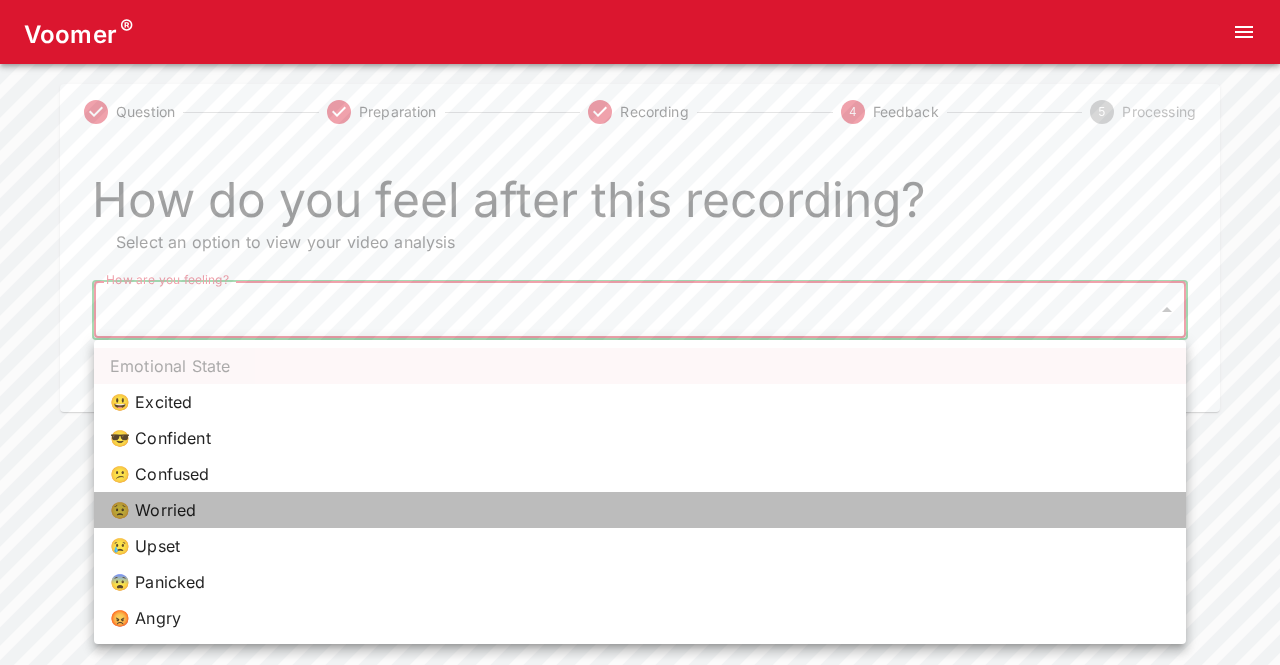 click on "😟 Worried" at bounding box center [640, 510] 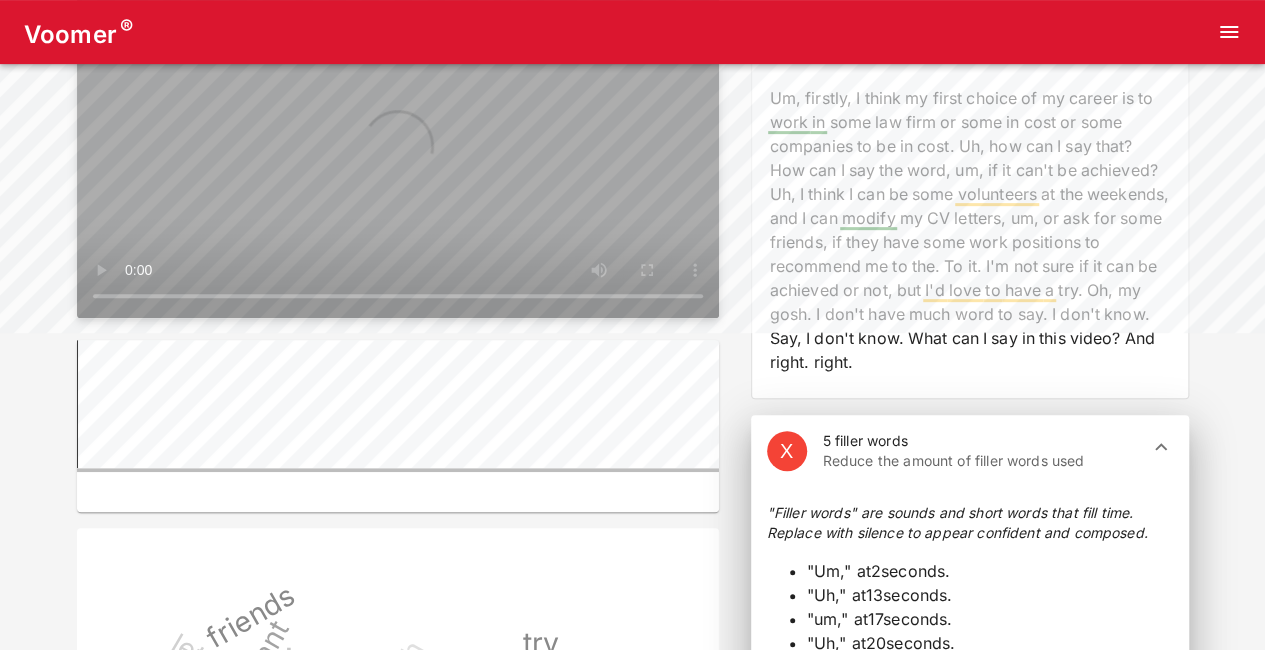 scroll, scrollTop: 535, scrollLeft: 0, axis: vertical 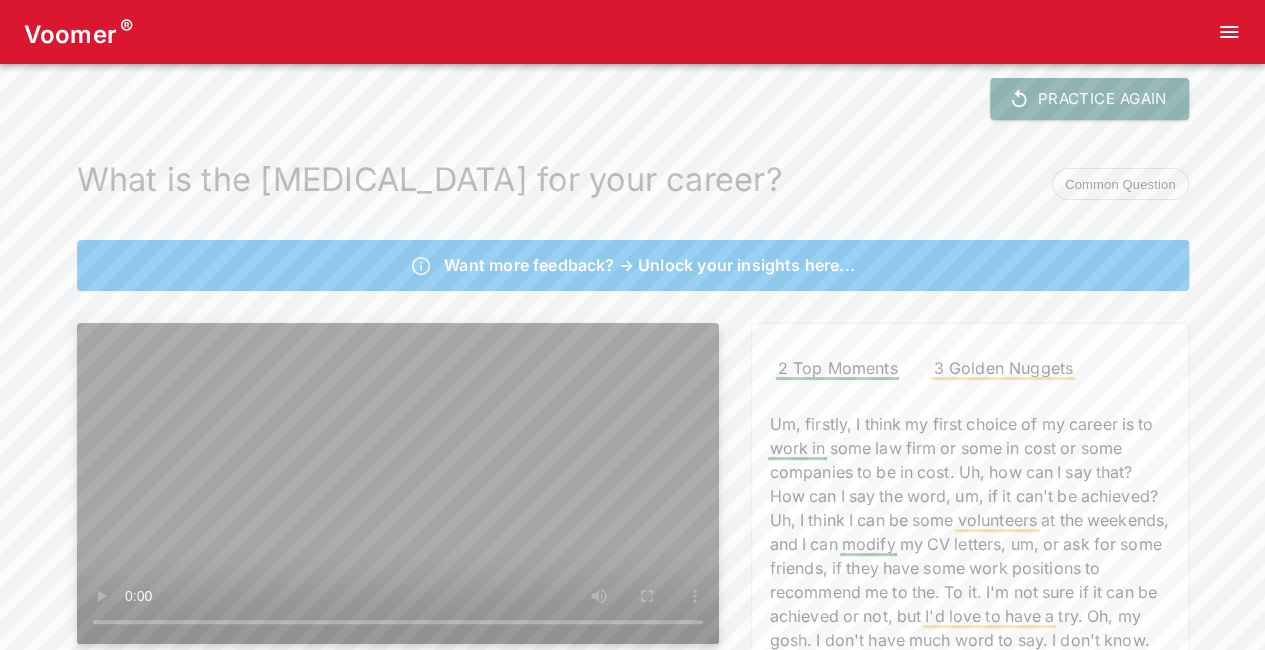 click on "Common Question" at bounding box center (1120, 185) 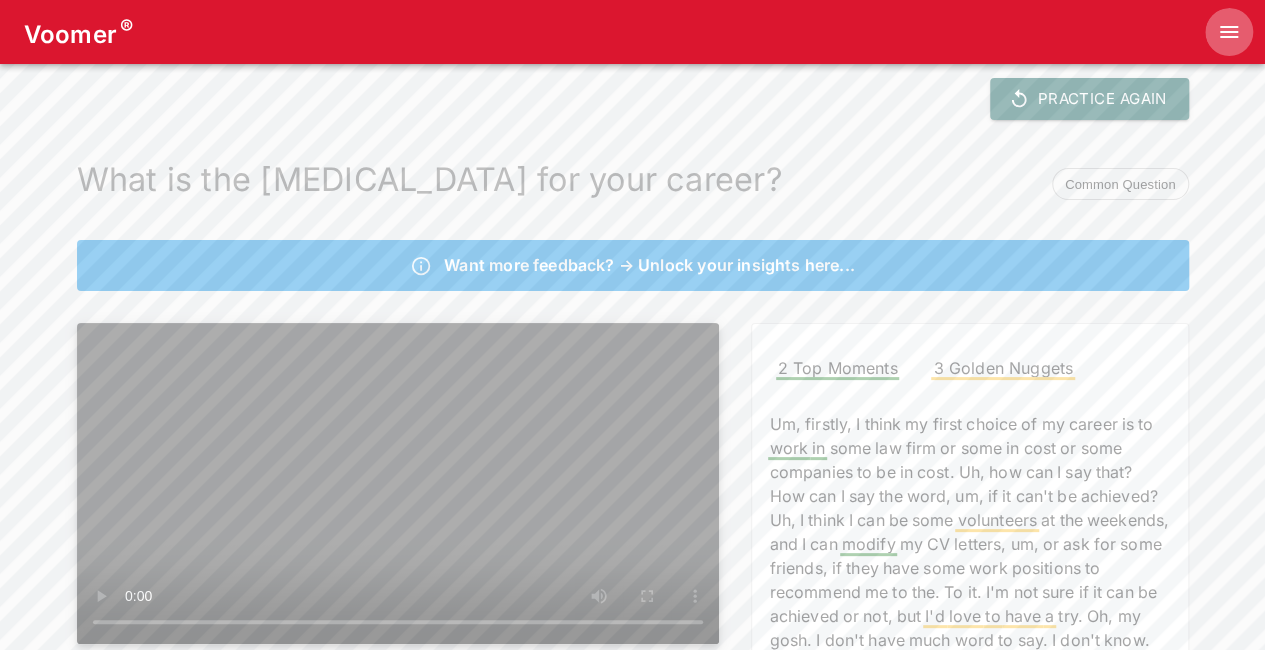 click at bounding box center [1229, 32] 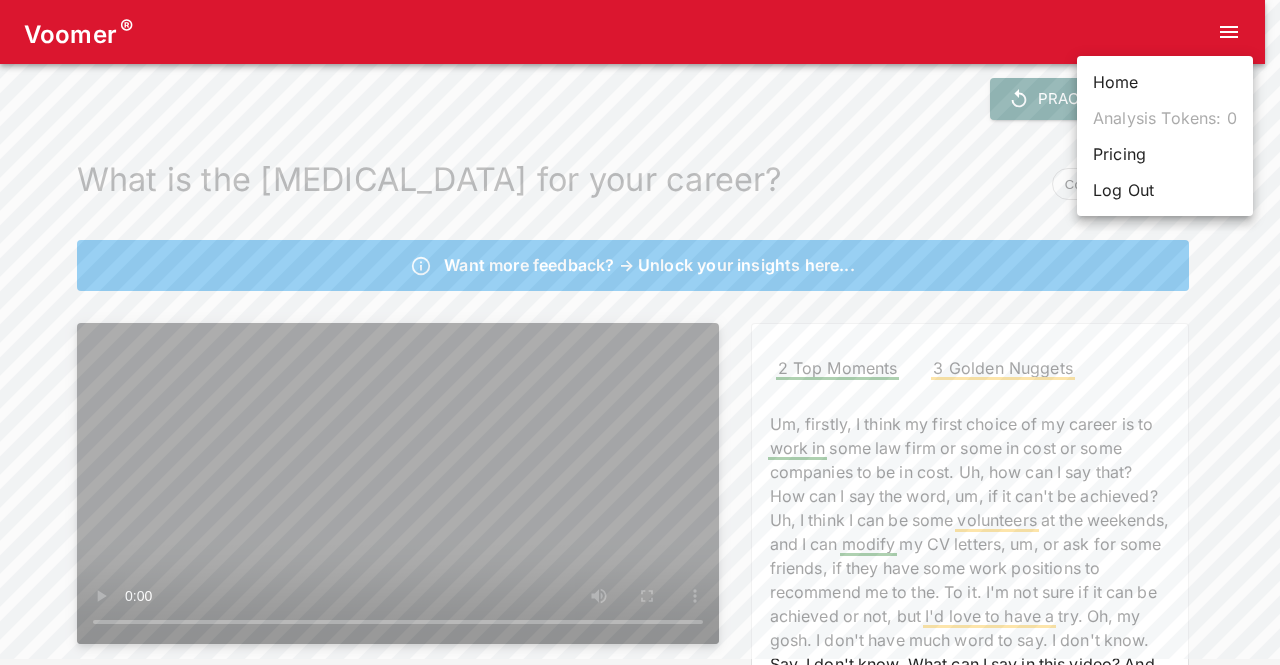 click at bounding box center (640, 332) 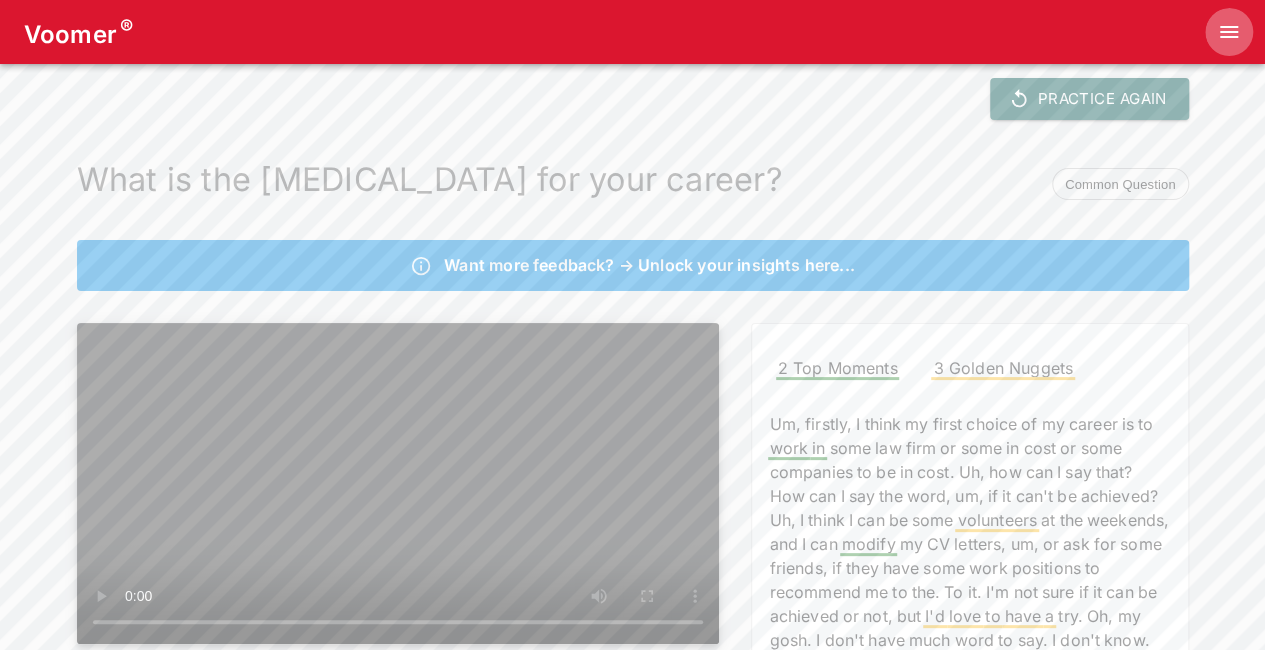 click 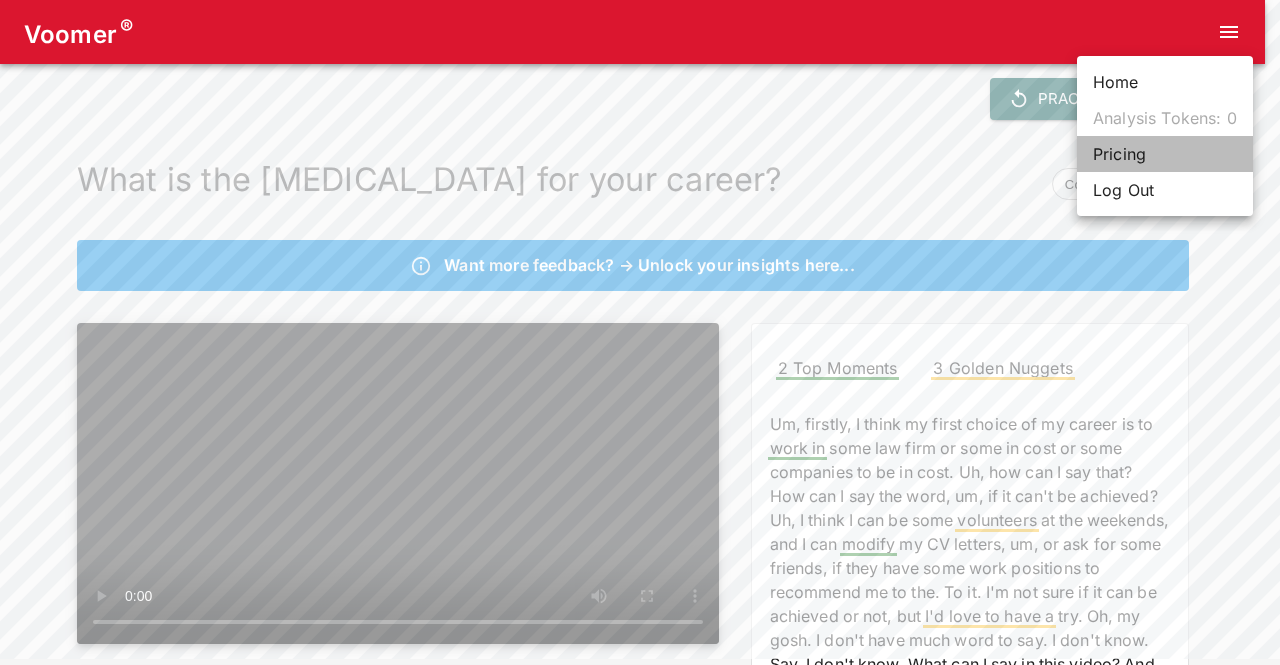 click on "Pricing" at bounding box center (1165, 154) 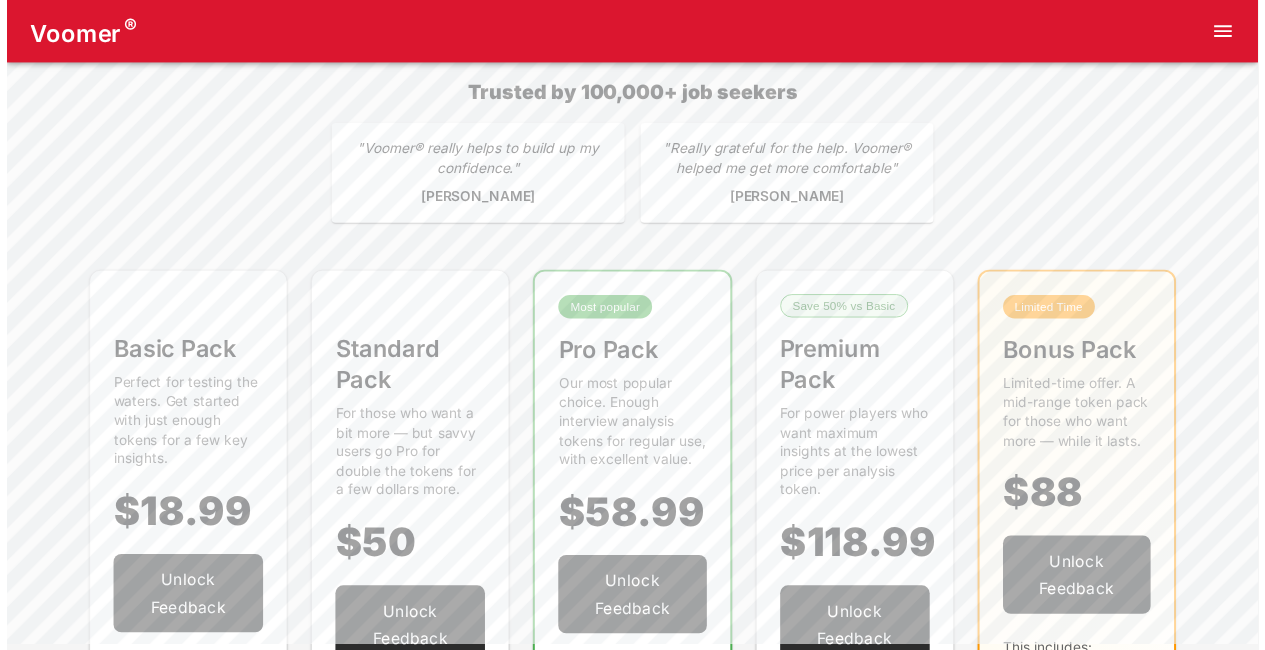 scroll, scrollTop: 0, scrollLeft: 0, axis: both 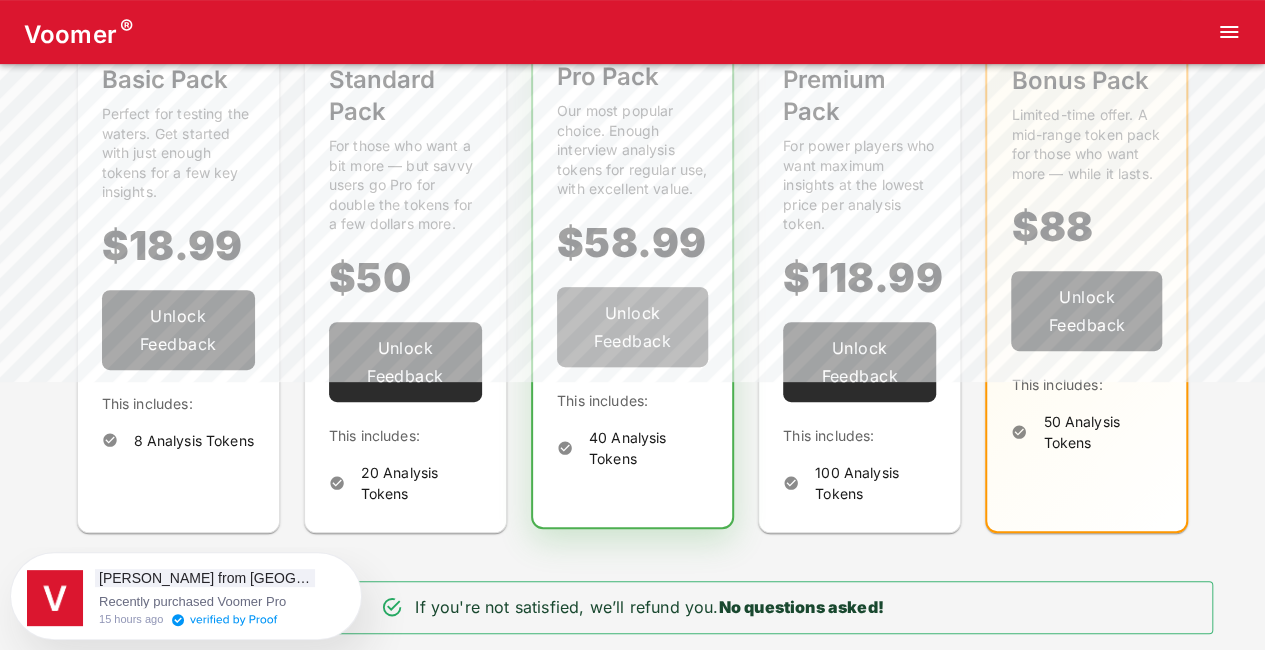 click on "Unlock Feedback" at bounding box center (632, 327) 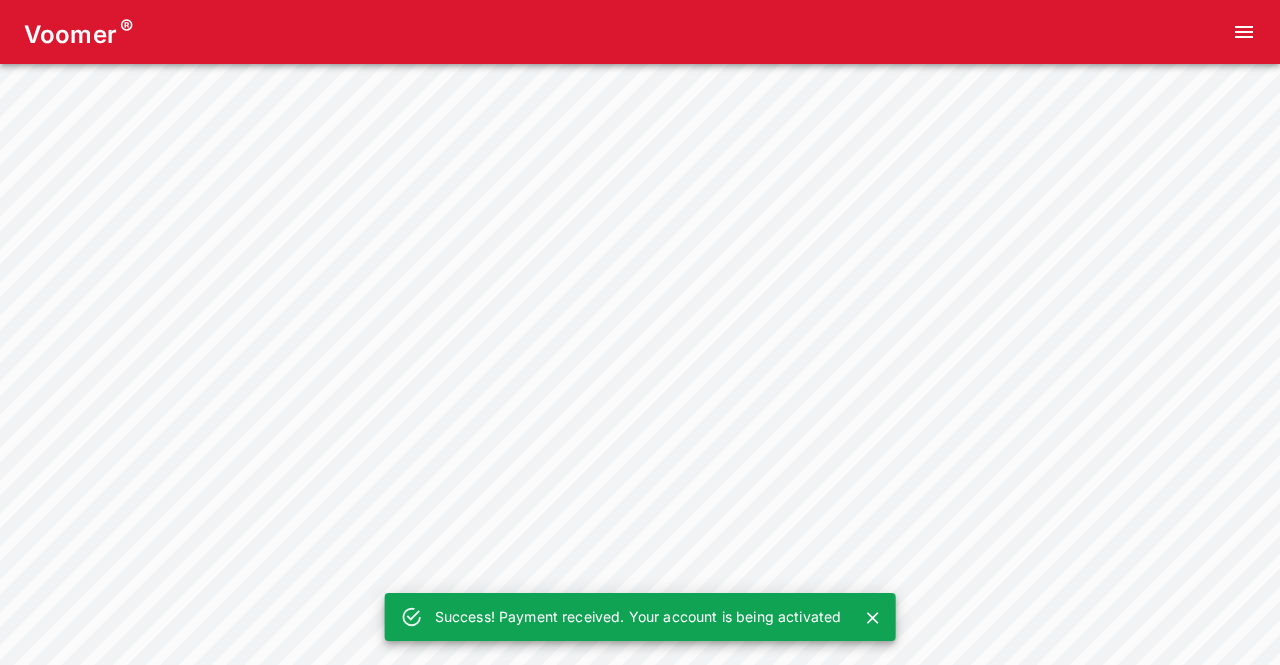 scroll, scrollTop: 0, scrollLeft: 0, axis: both 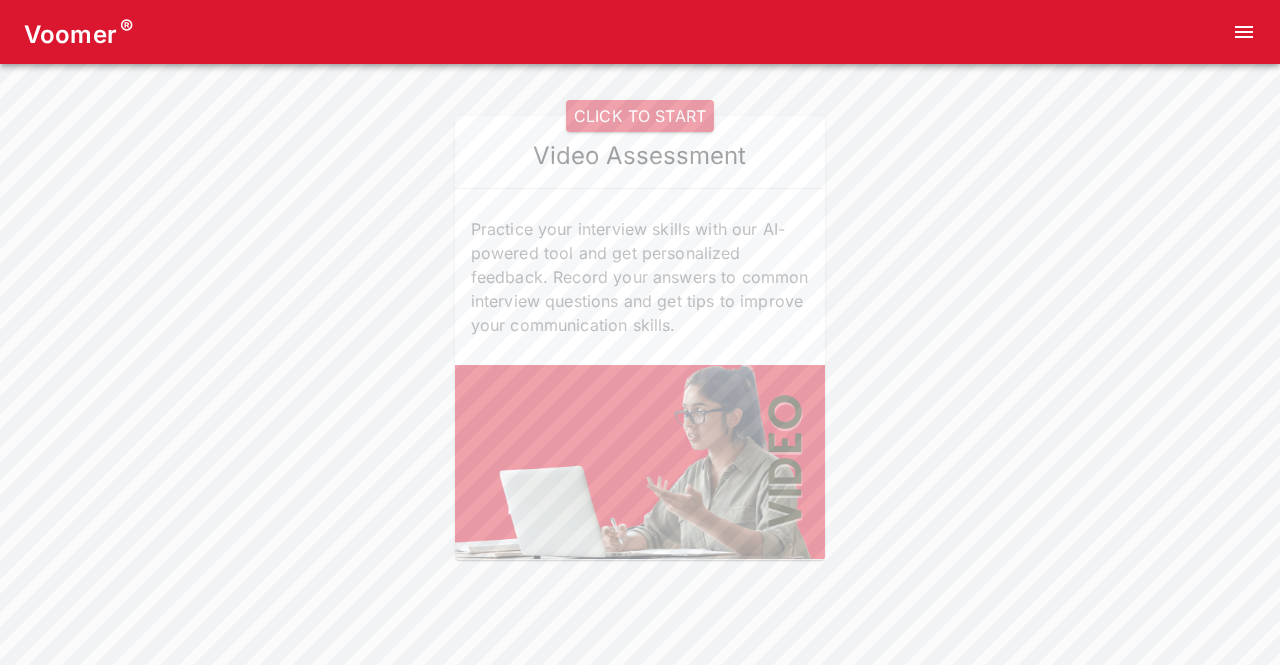 click at bounding box center (1034, 338) 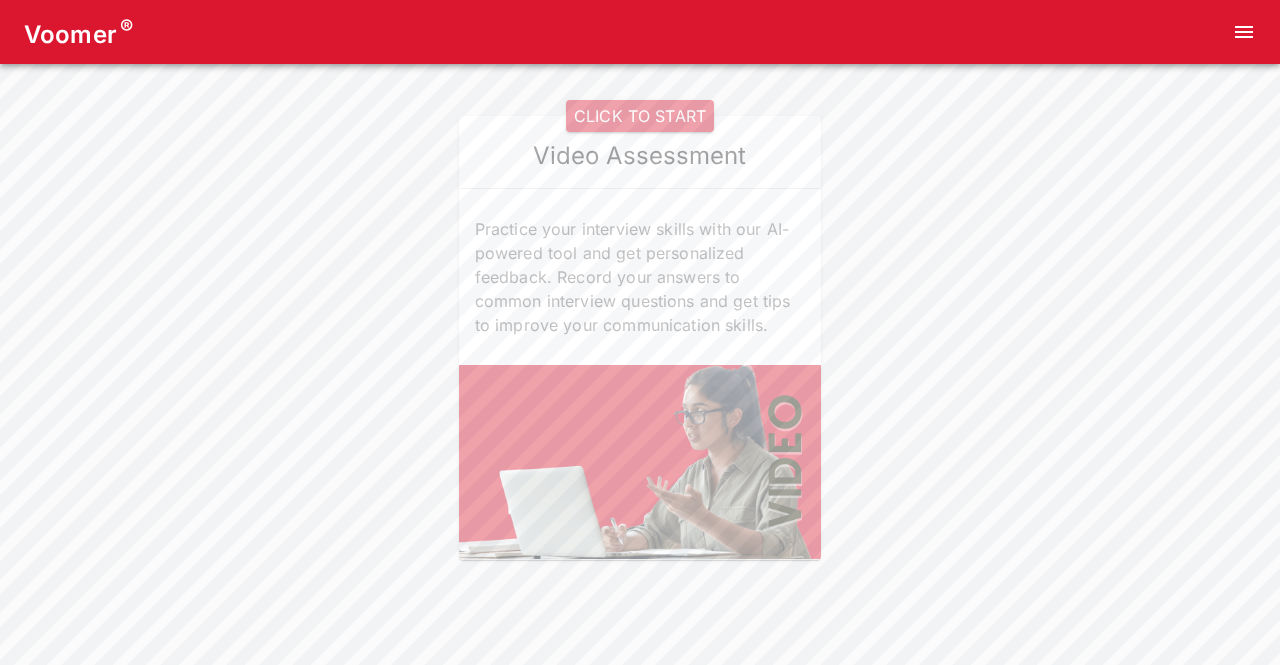 scroll, scrollTop: 0, scrollLeft: 0, axis: both 